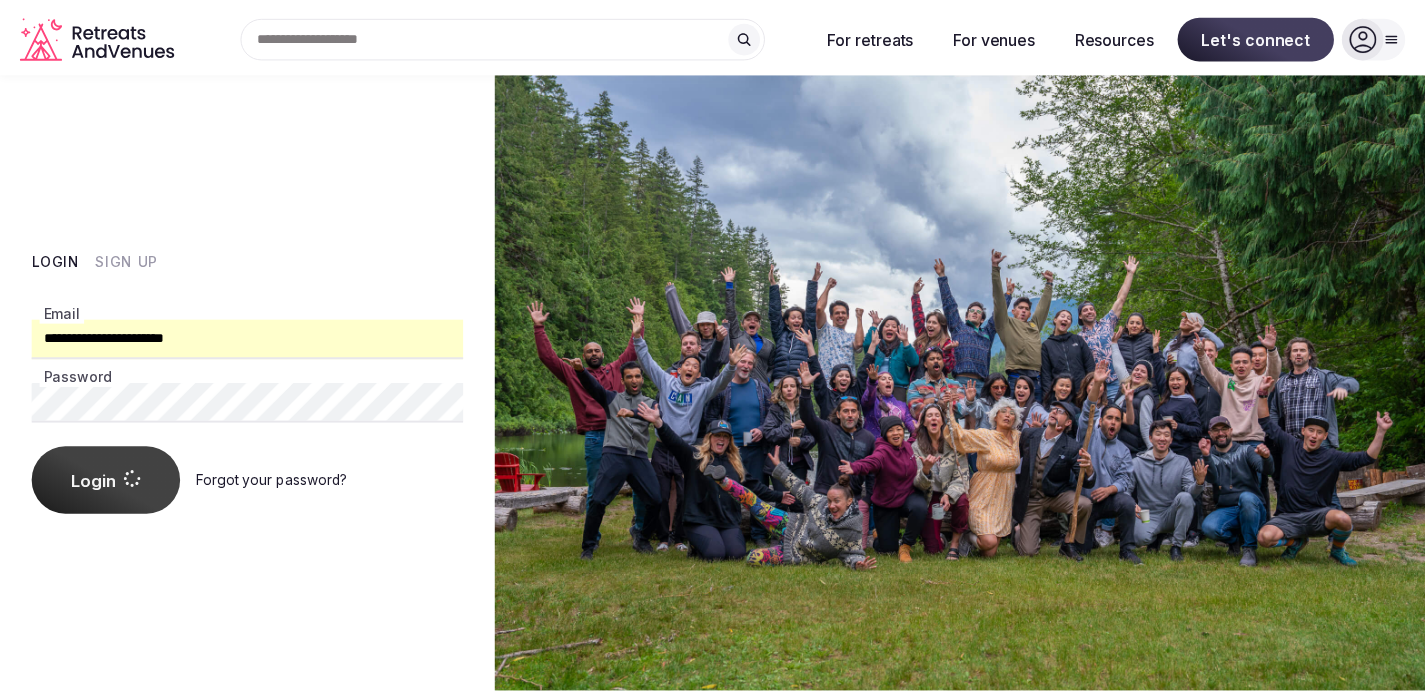 scroll, scrollTop: 0, scrollLeft: 0, axis: both 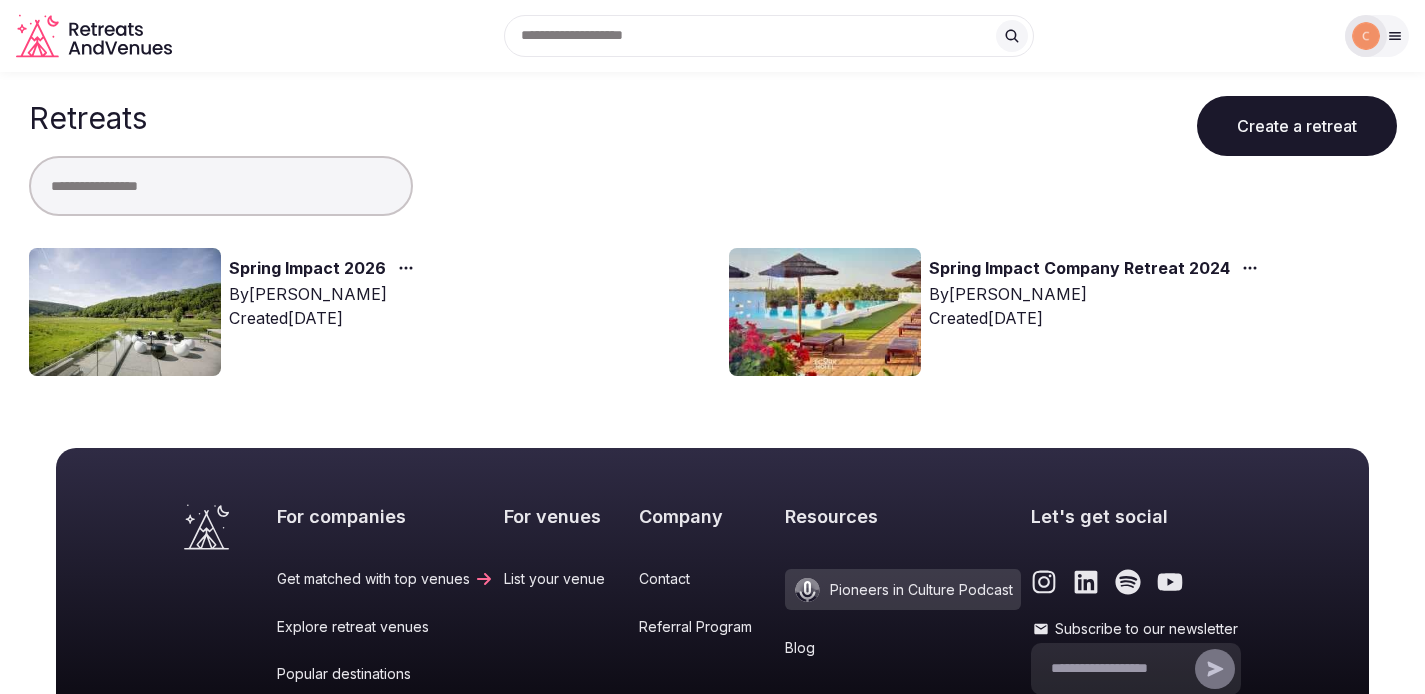 click on "Spring Impact 2026" at bounding box center (307, 269) 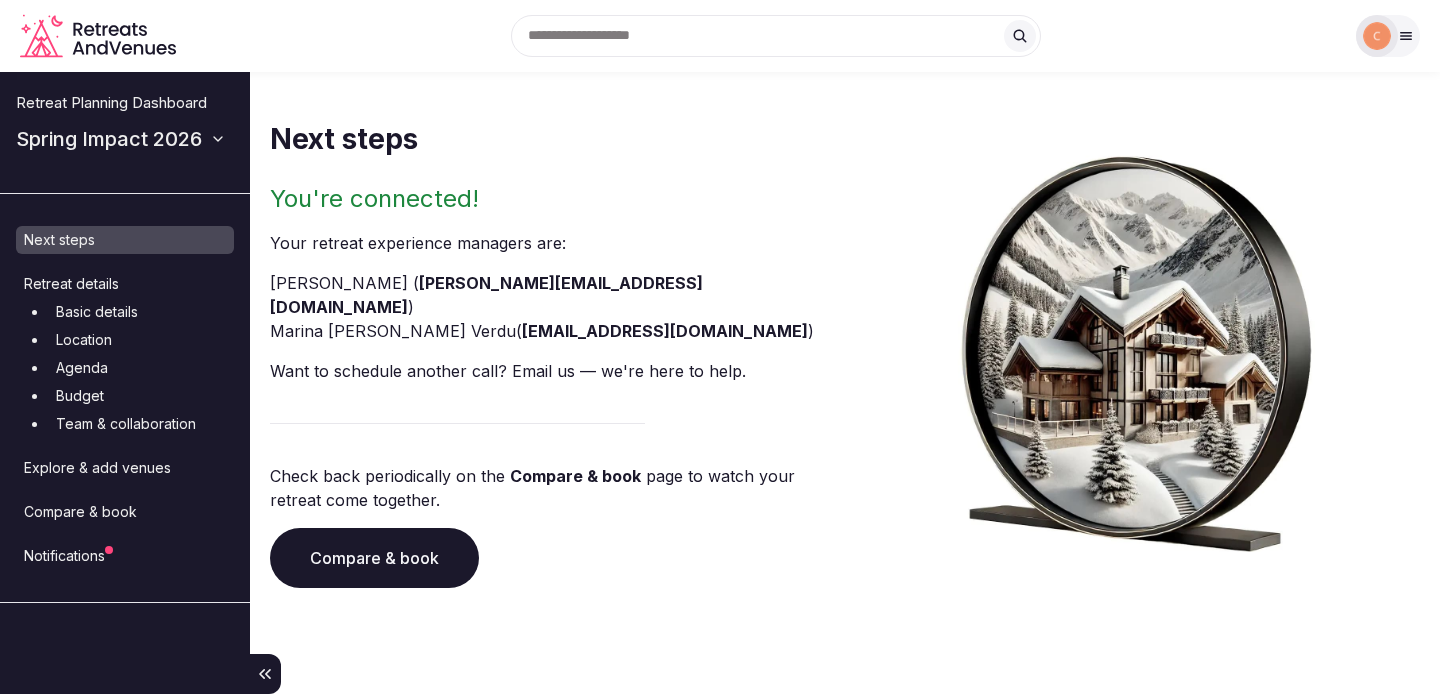 click on "Explore & add venues" at bounding box center [125, 468] 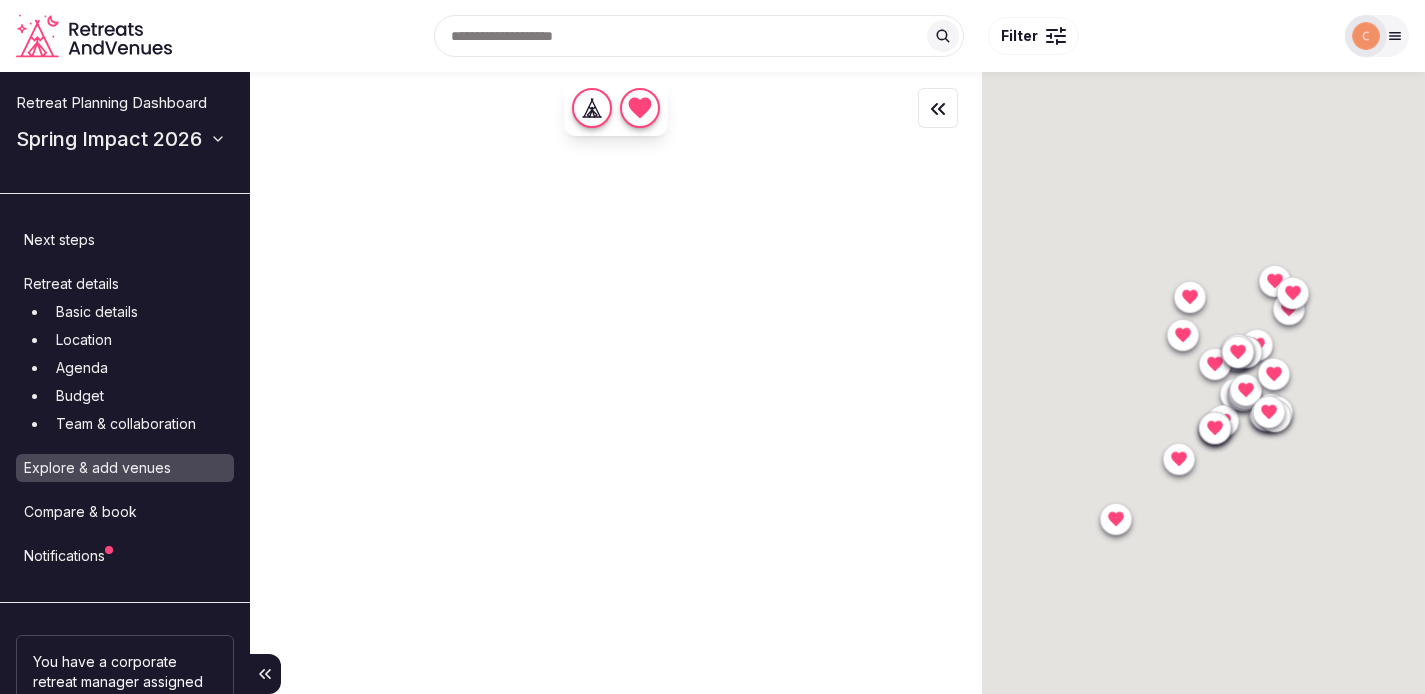 click on "Notifications" at bounding box center [125, 556] 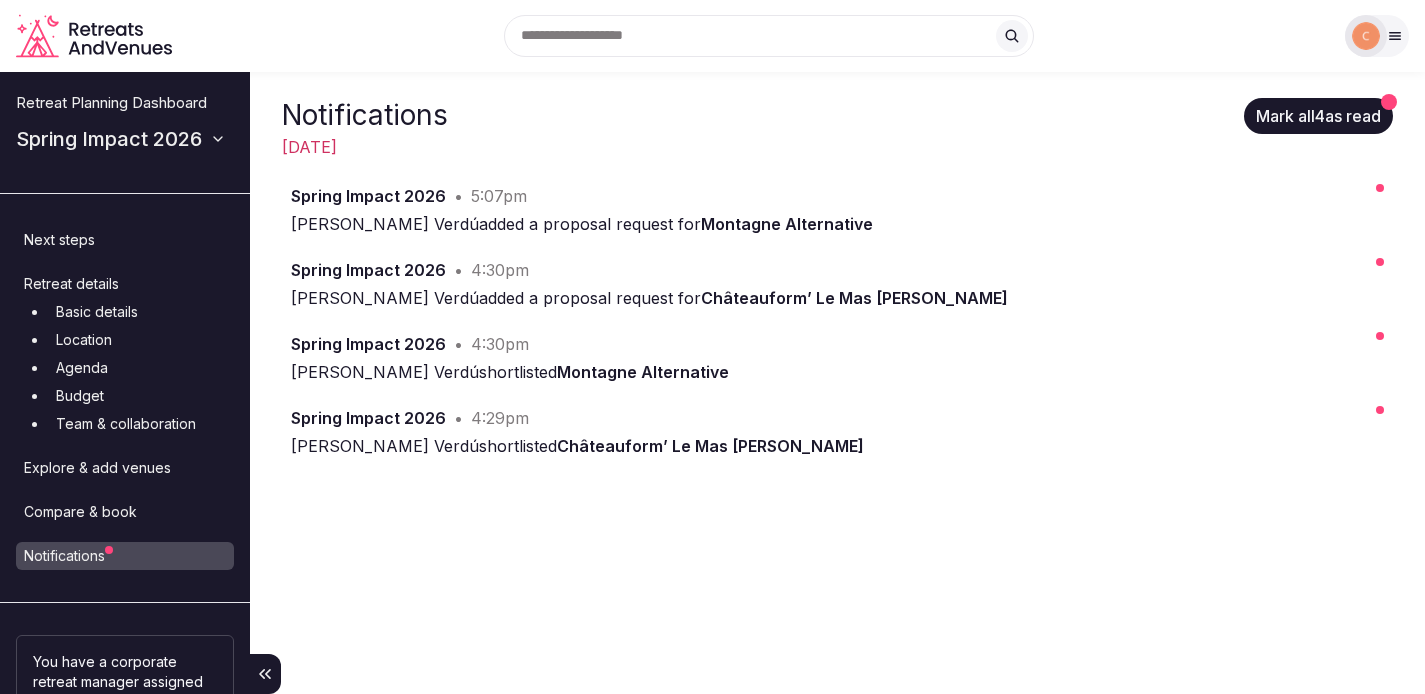 click on "Compare & book" at bounding box center [125, 512] 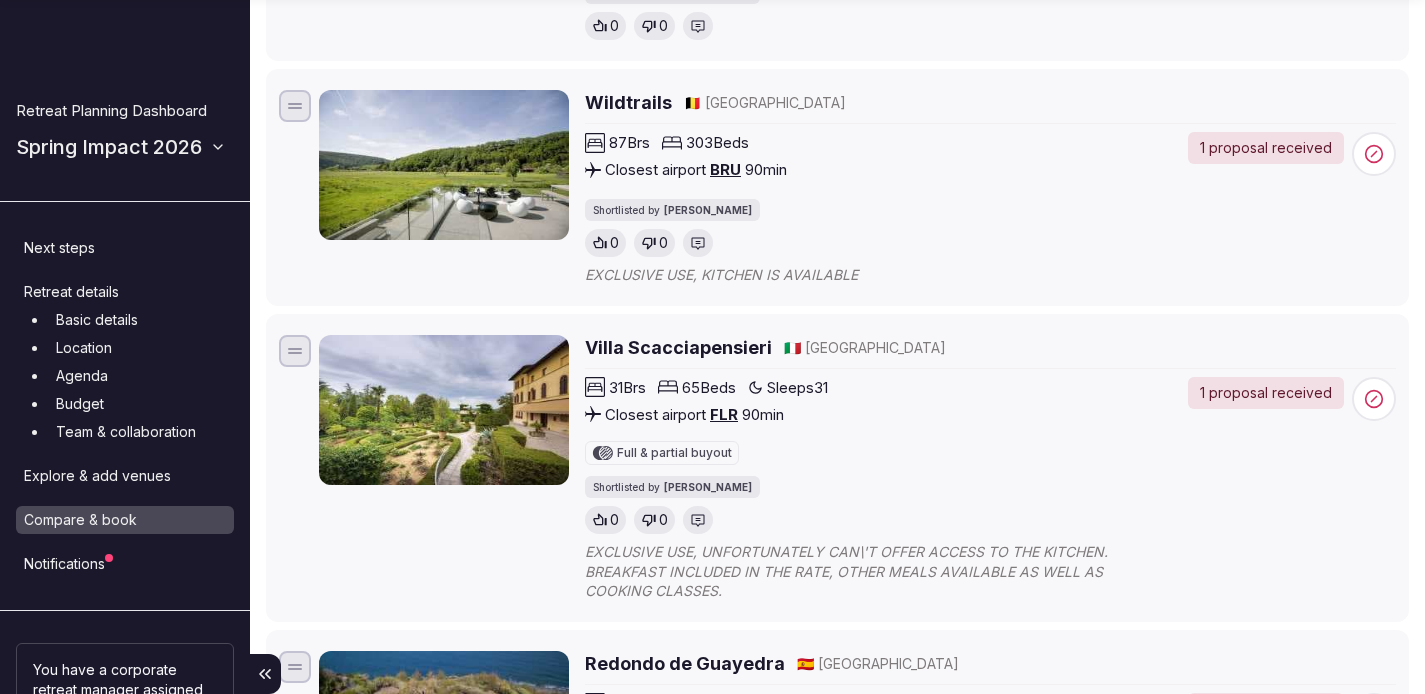scroll, scrollTop: 488, scrollLeft: 0, axis: vertical 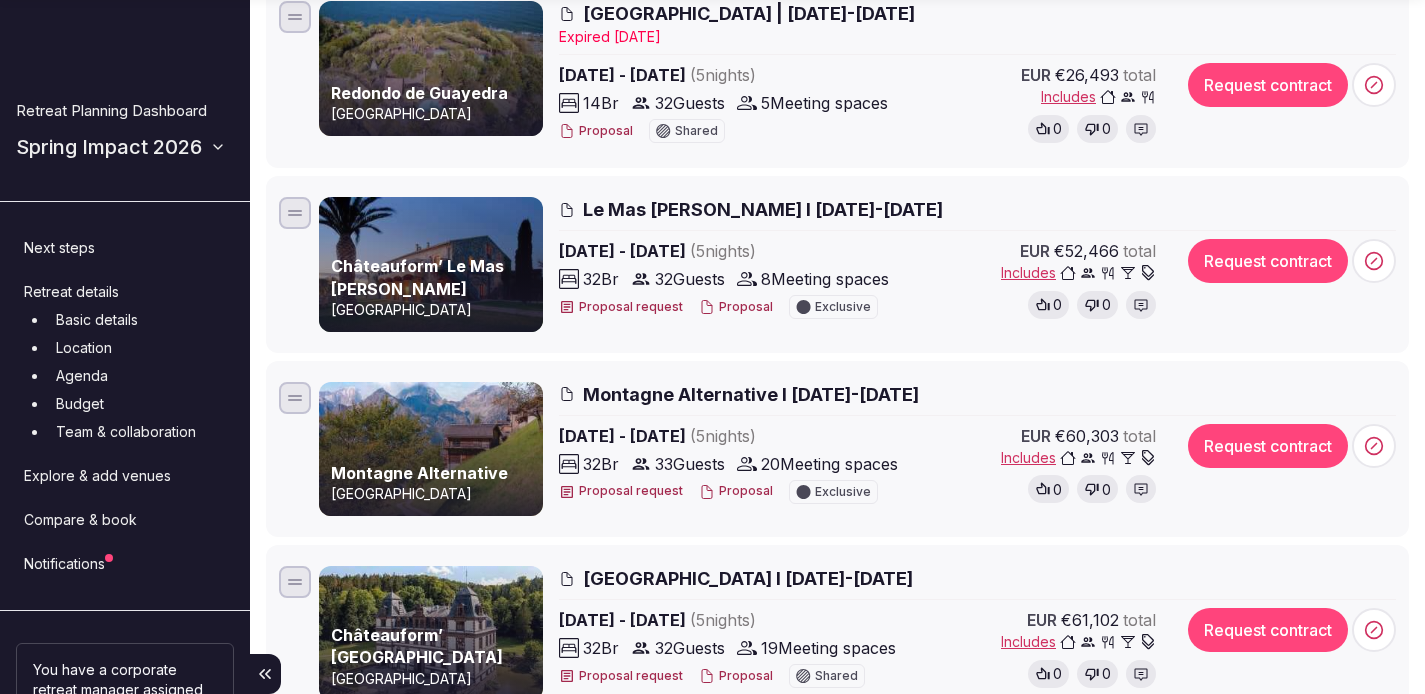 click on "Le Mas Sant Joan I 25-30 Jan 2026" at bounding box center [763, 209] 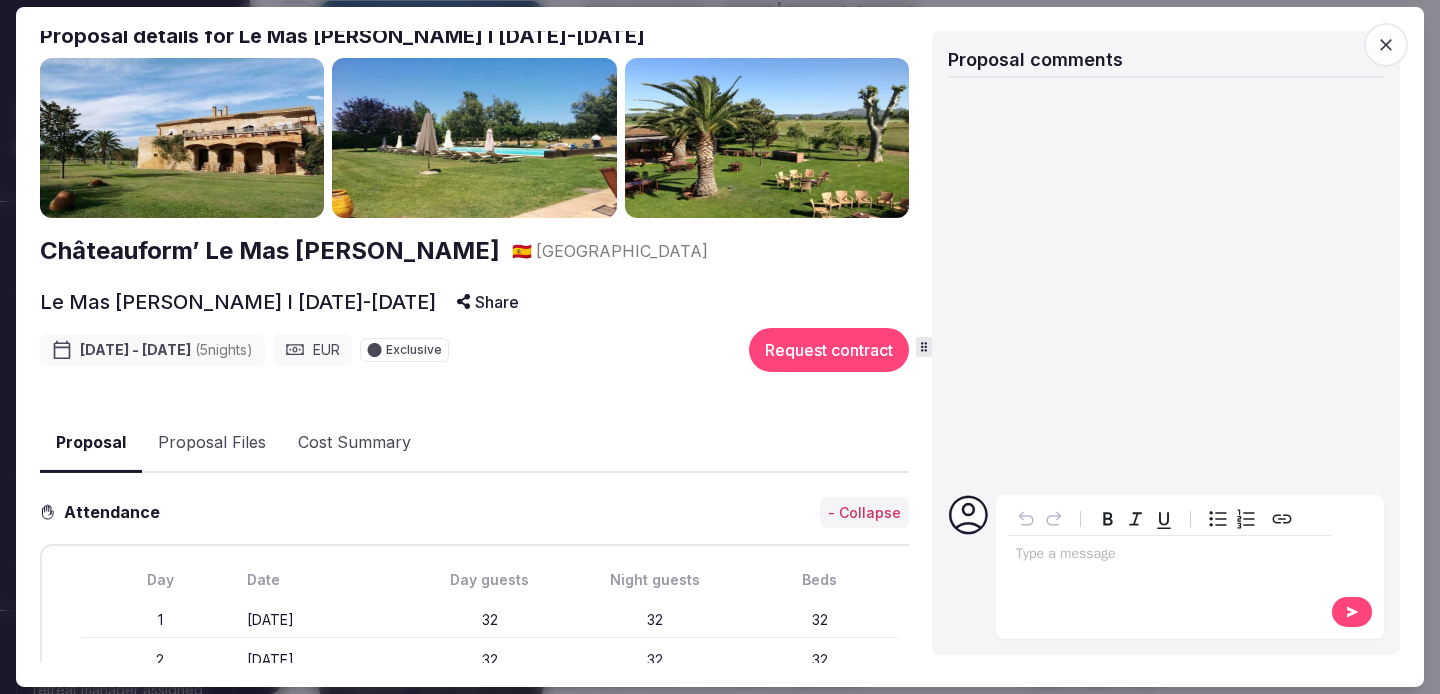 scroll, scrollTop: 0, scrollLeft: 0, axis: both 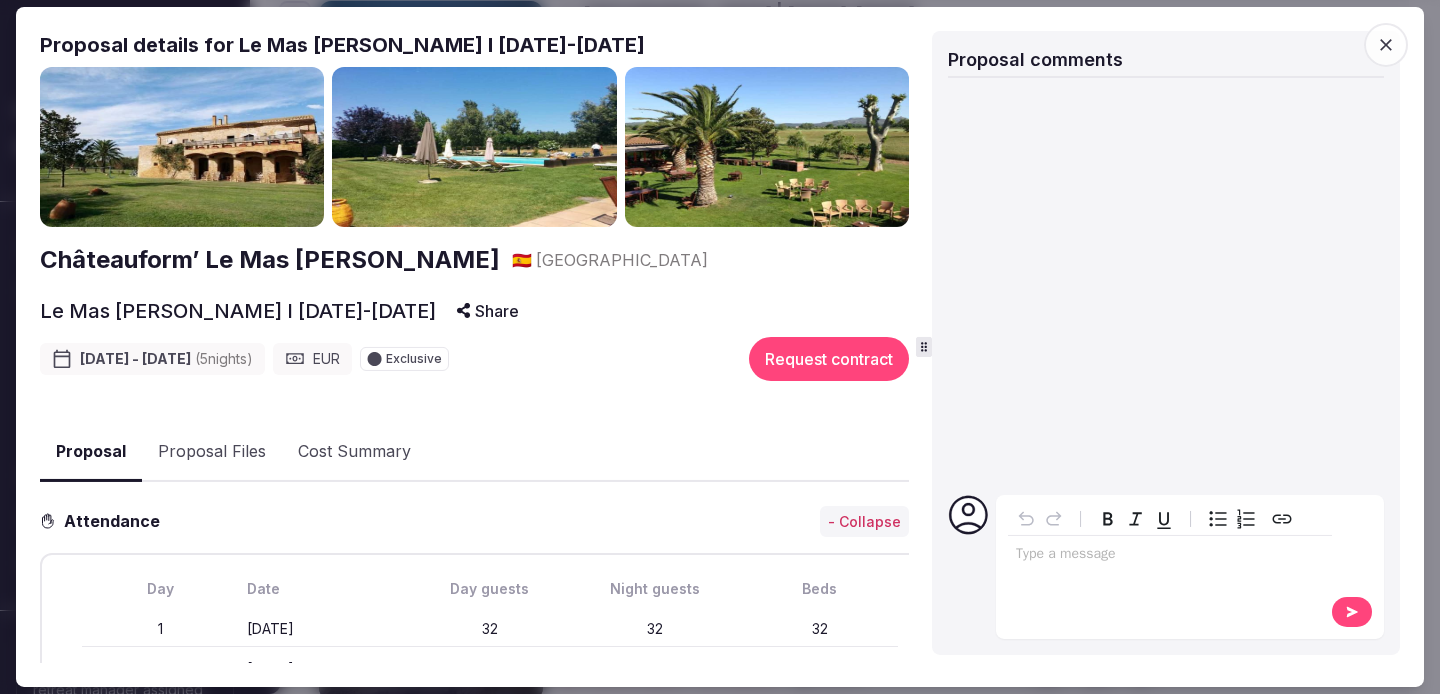 click 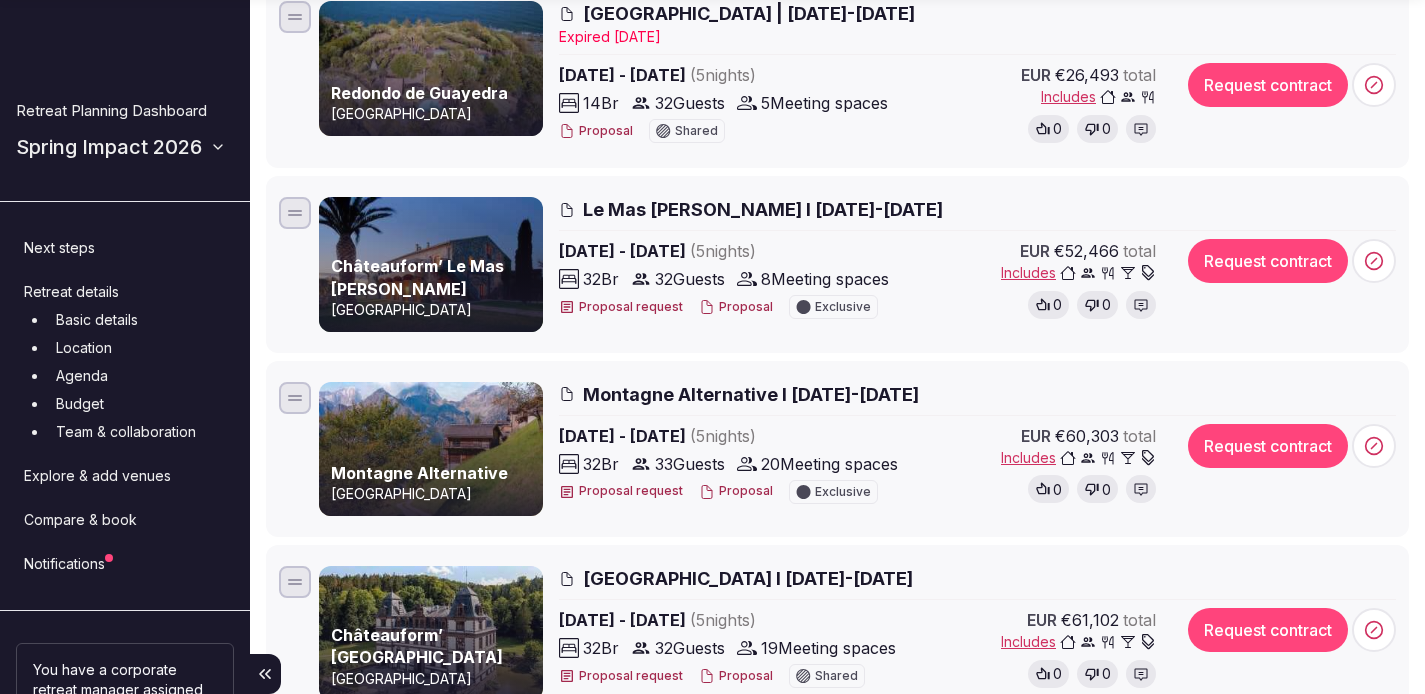 click on "Proposal request" at bounding box center (621, 491) 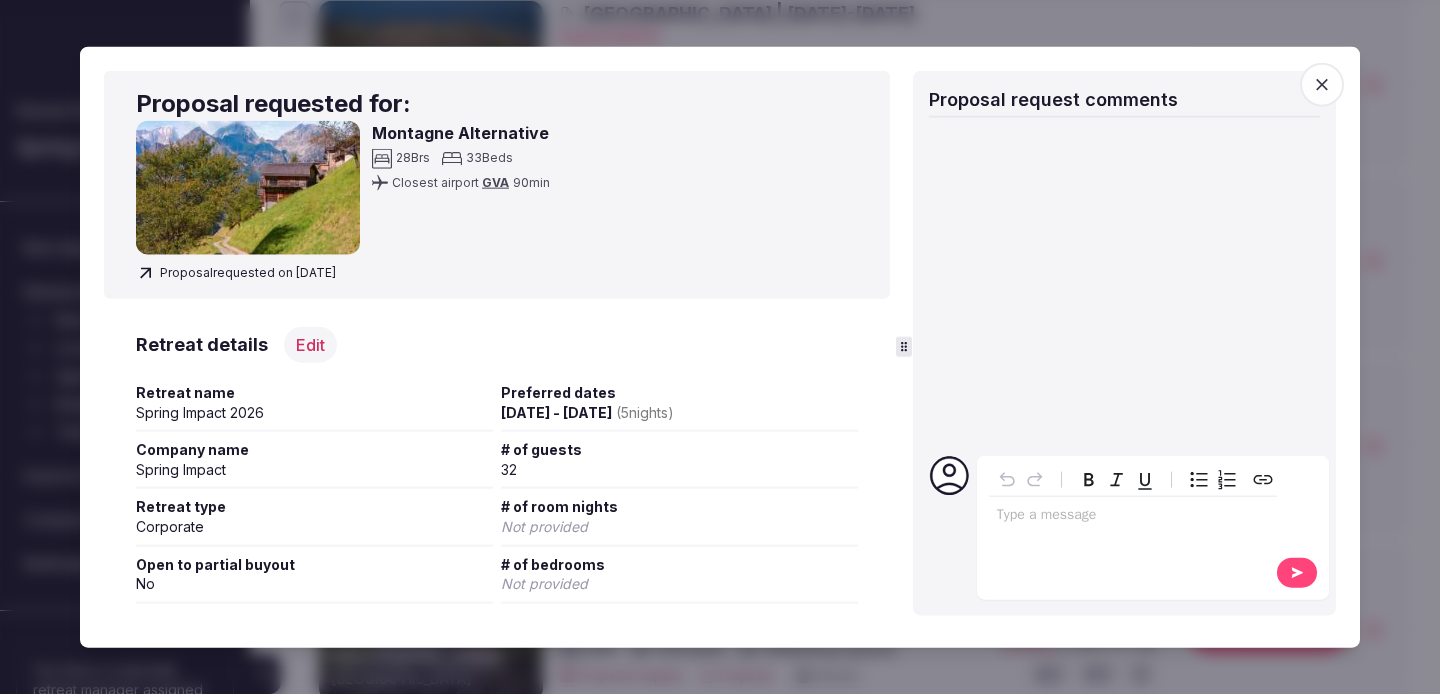 click 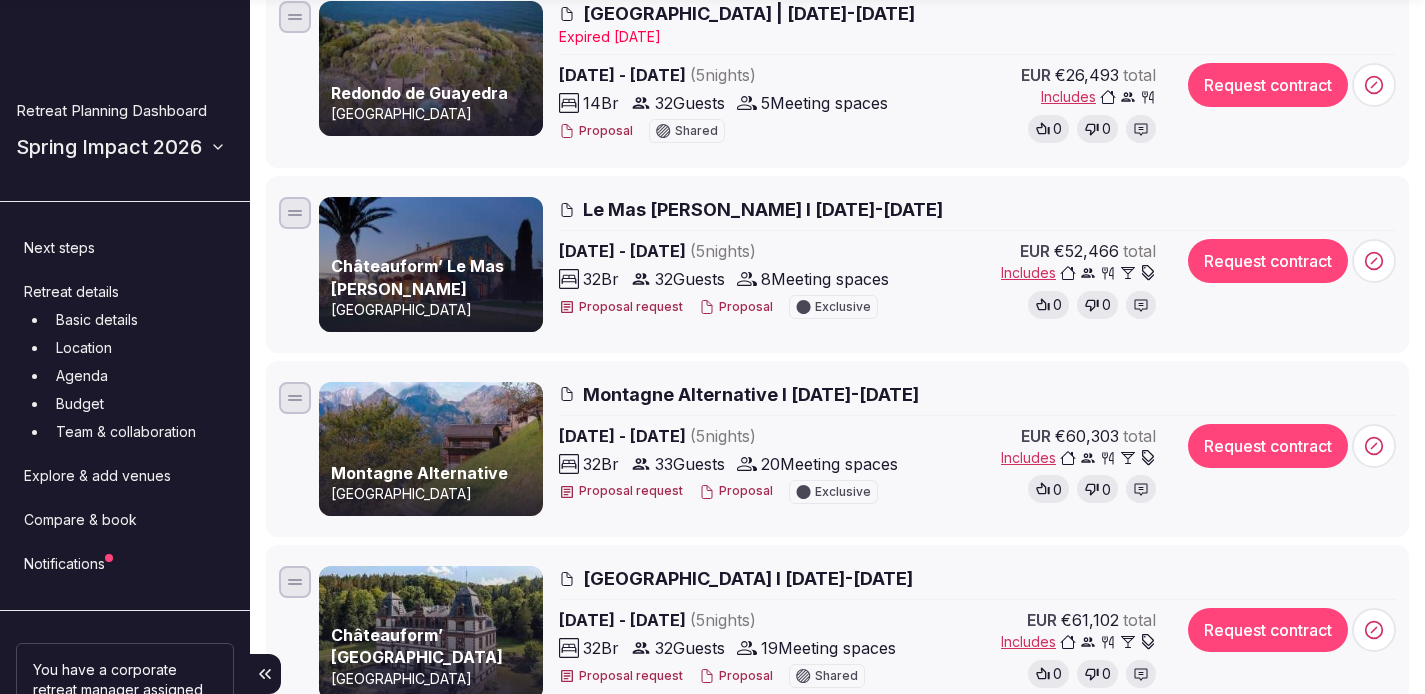 click on "Montagne Alternative I 25-30 Jan 2026" at bounding box center [751, 394] 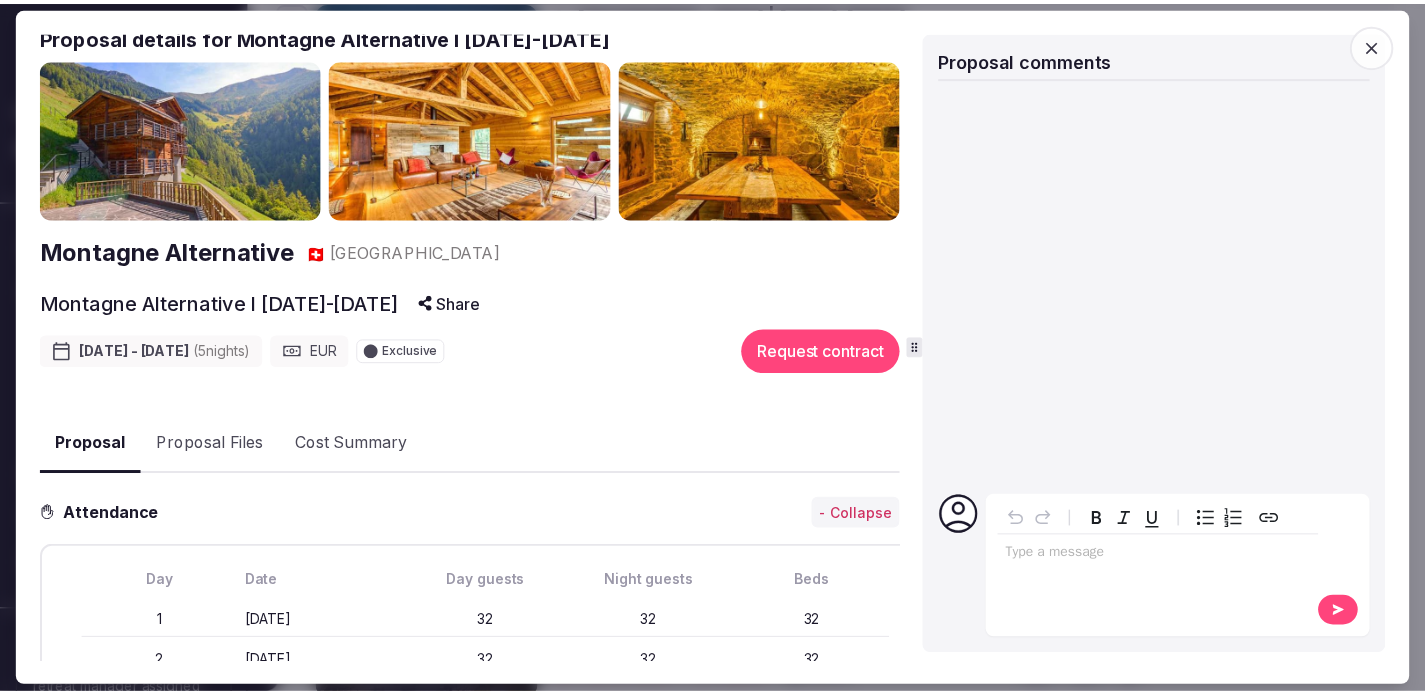 scroll, scrollTop: 0, scrollLeft: 0, axis: both 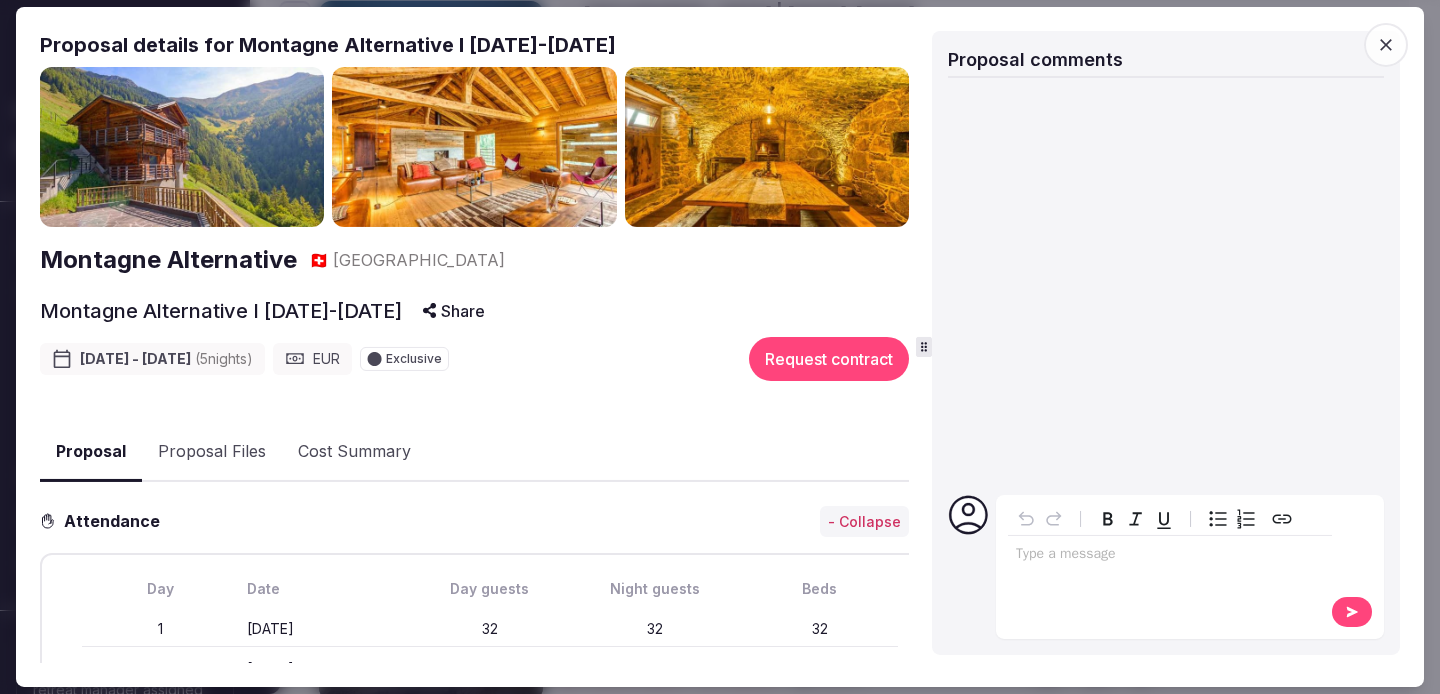 click 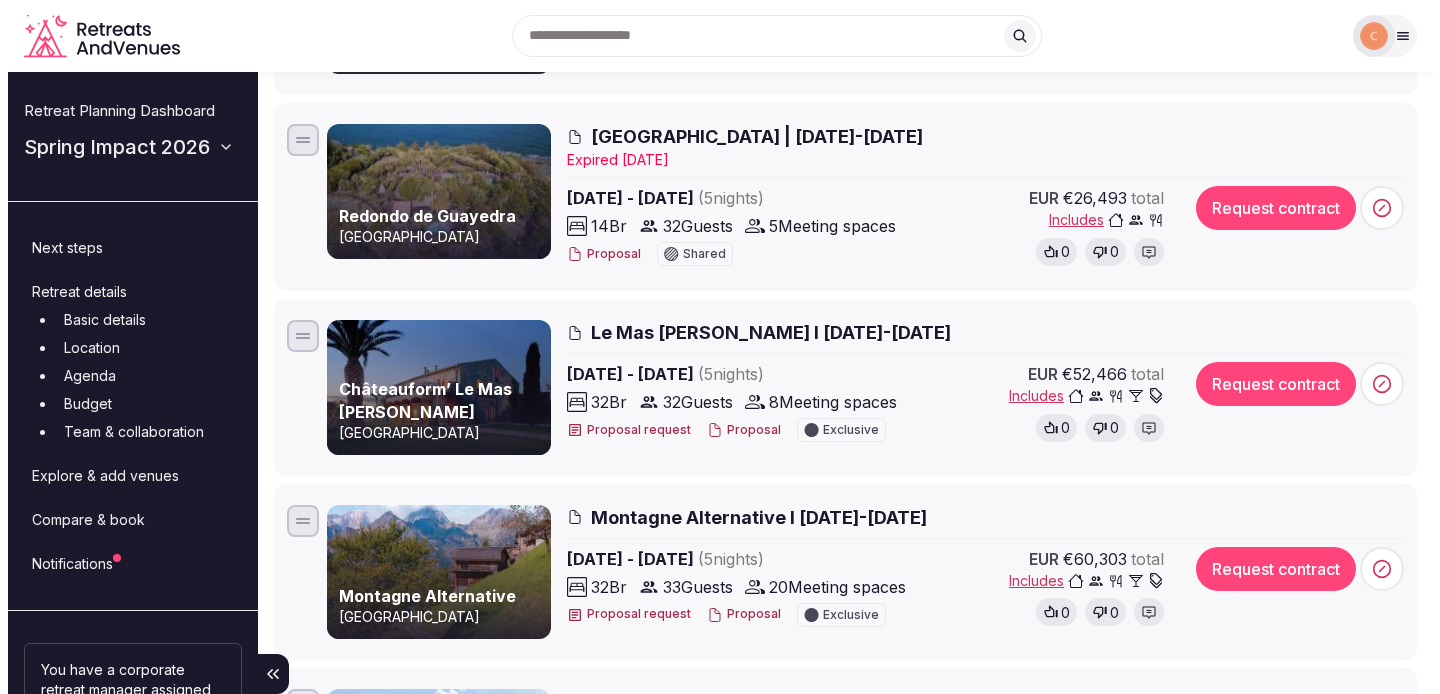 scroll, scrollTop: 768, scrollLeft: 0, axis: vertical 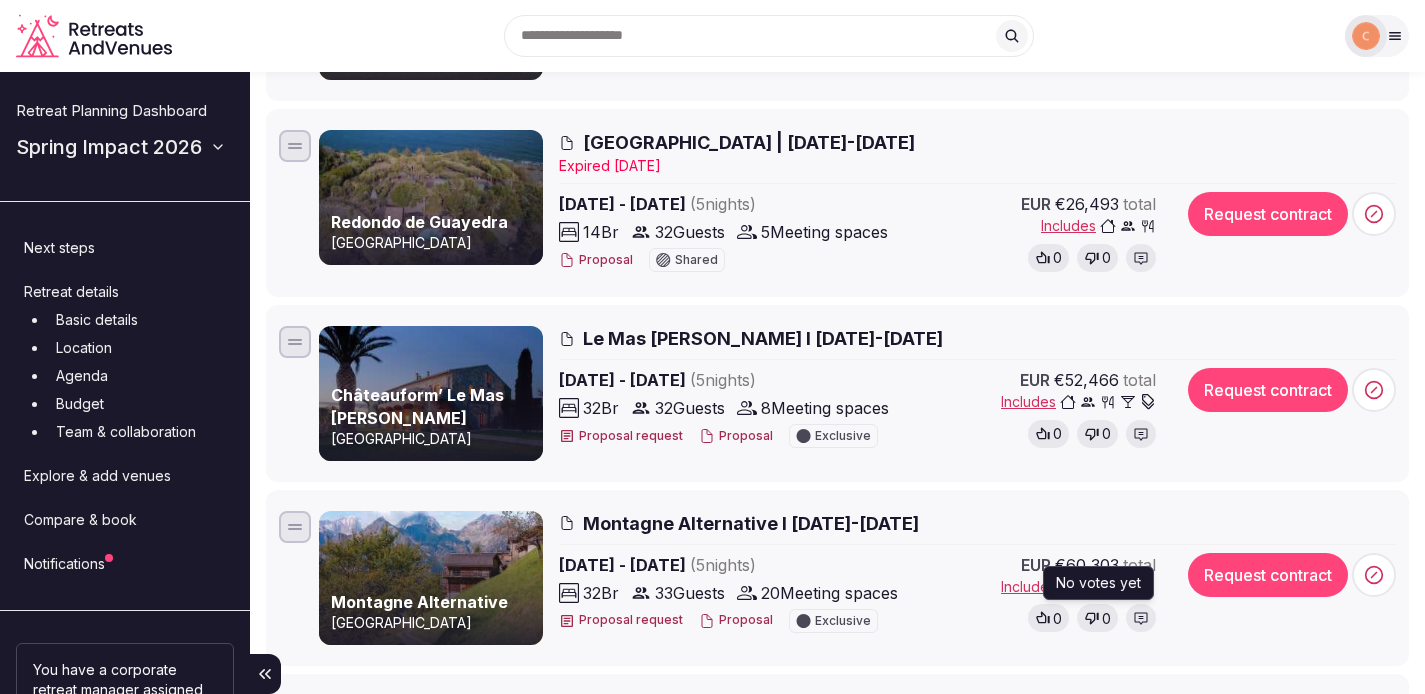 click on "0" at bounding box center (1106, 619) 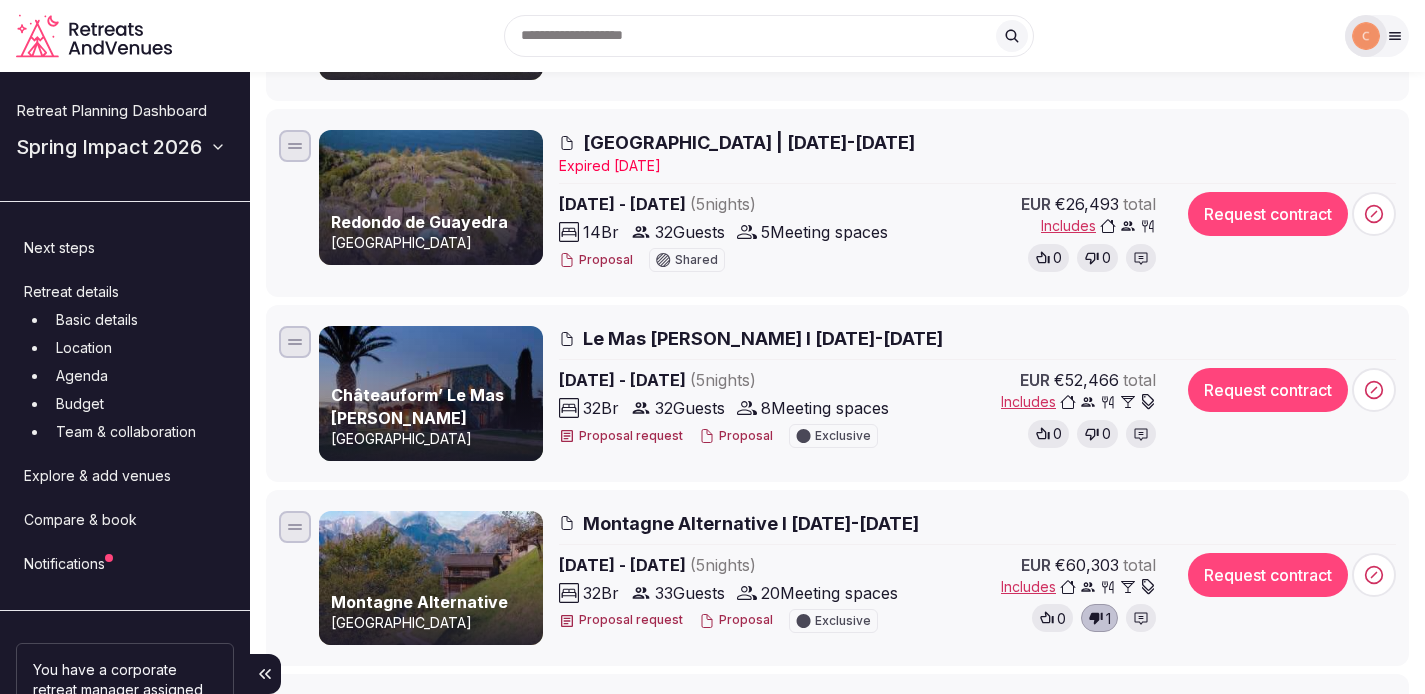 click on "1" at bounding box center [1099, 618] 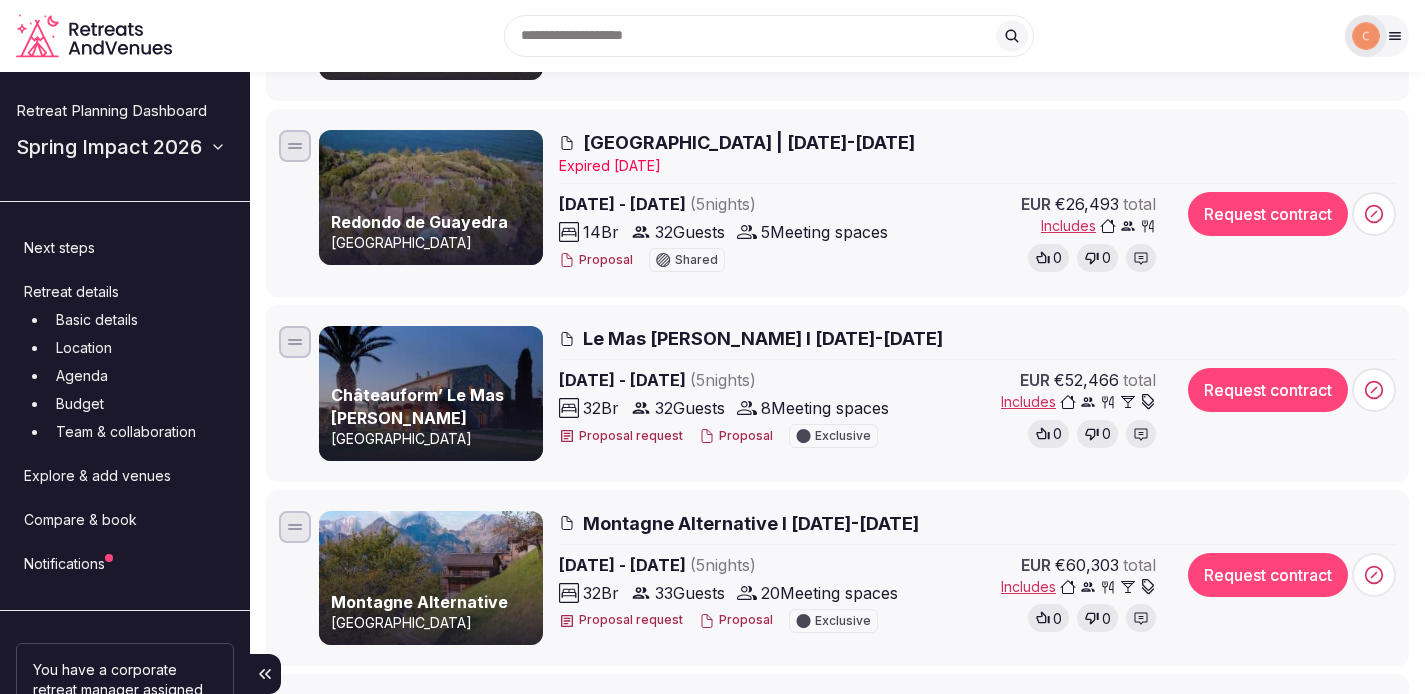 click on "Proposal" at bounding box center (736, 620) 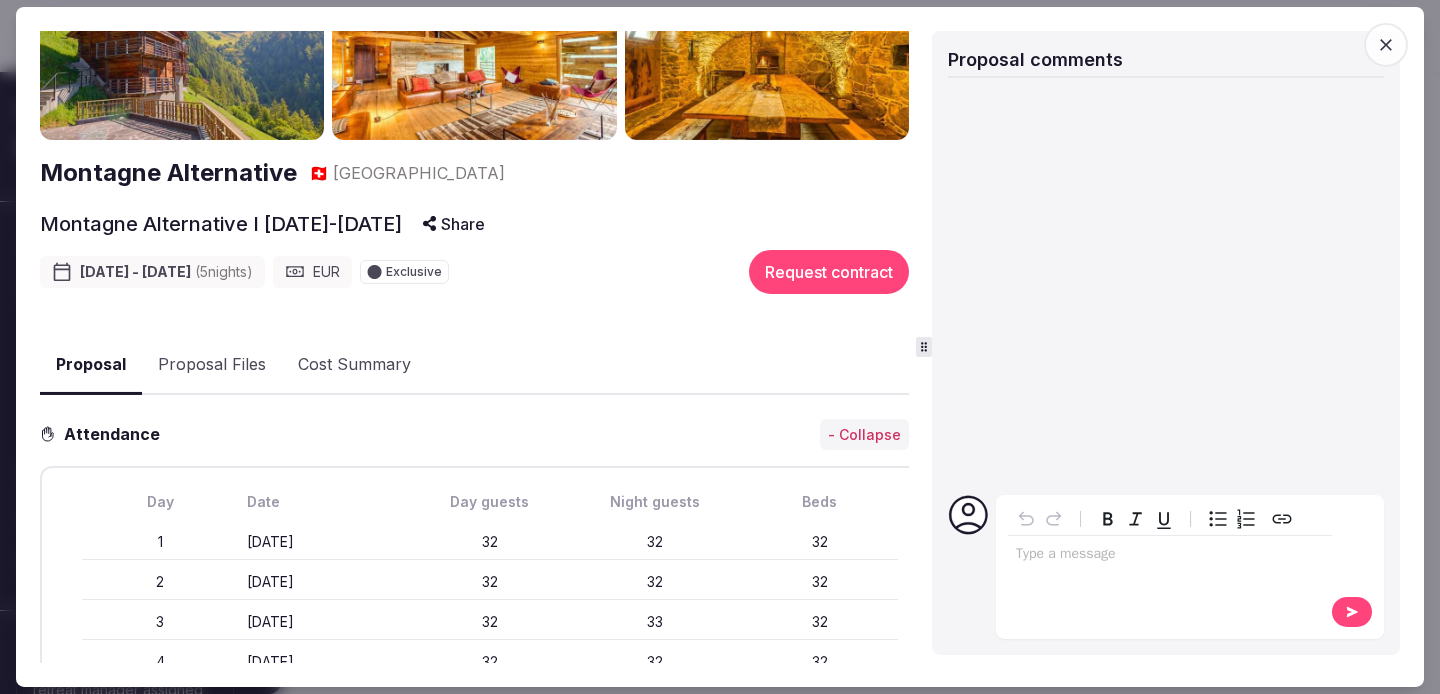 scroll, scrollTop: 177, scrollLeft: 0, axis: vertical 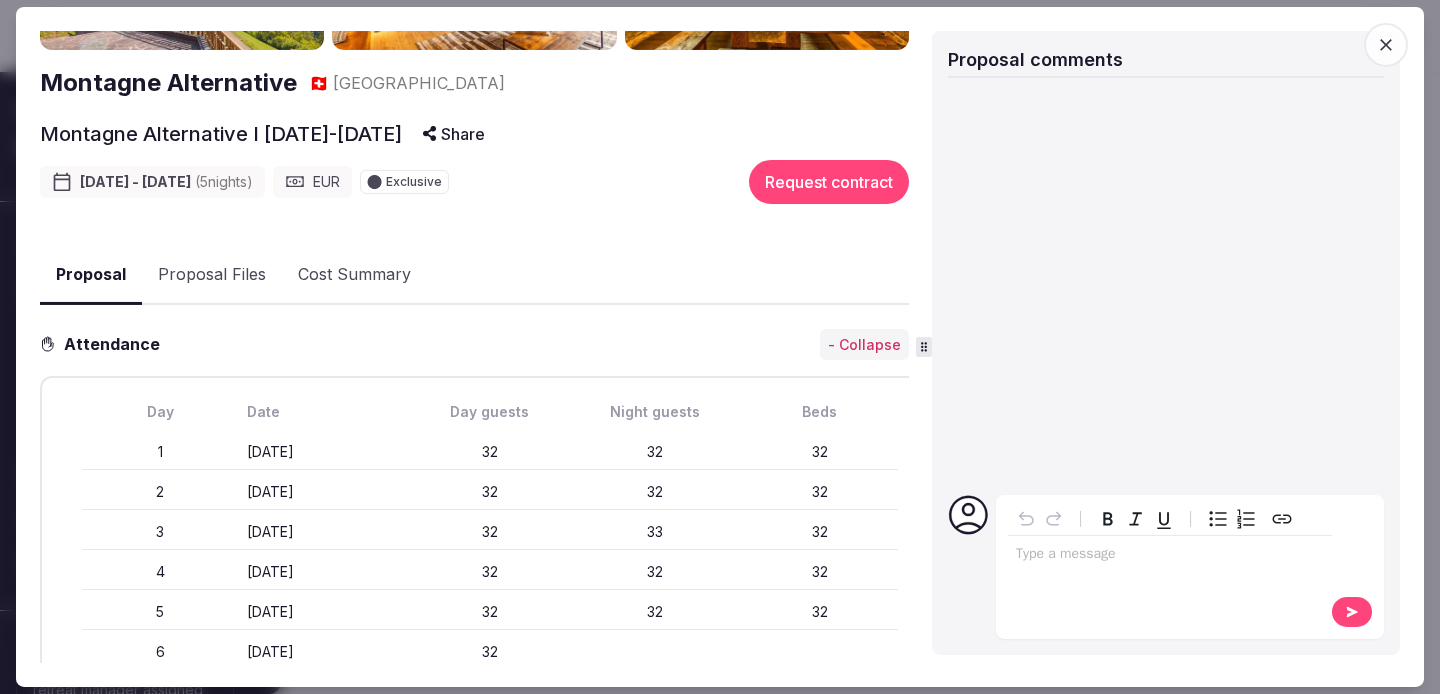 click on "EUR" at bounding box center (312, 181) 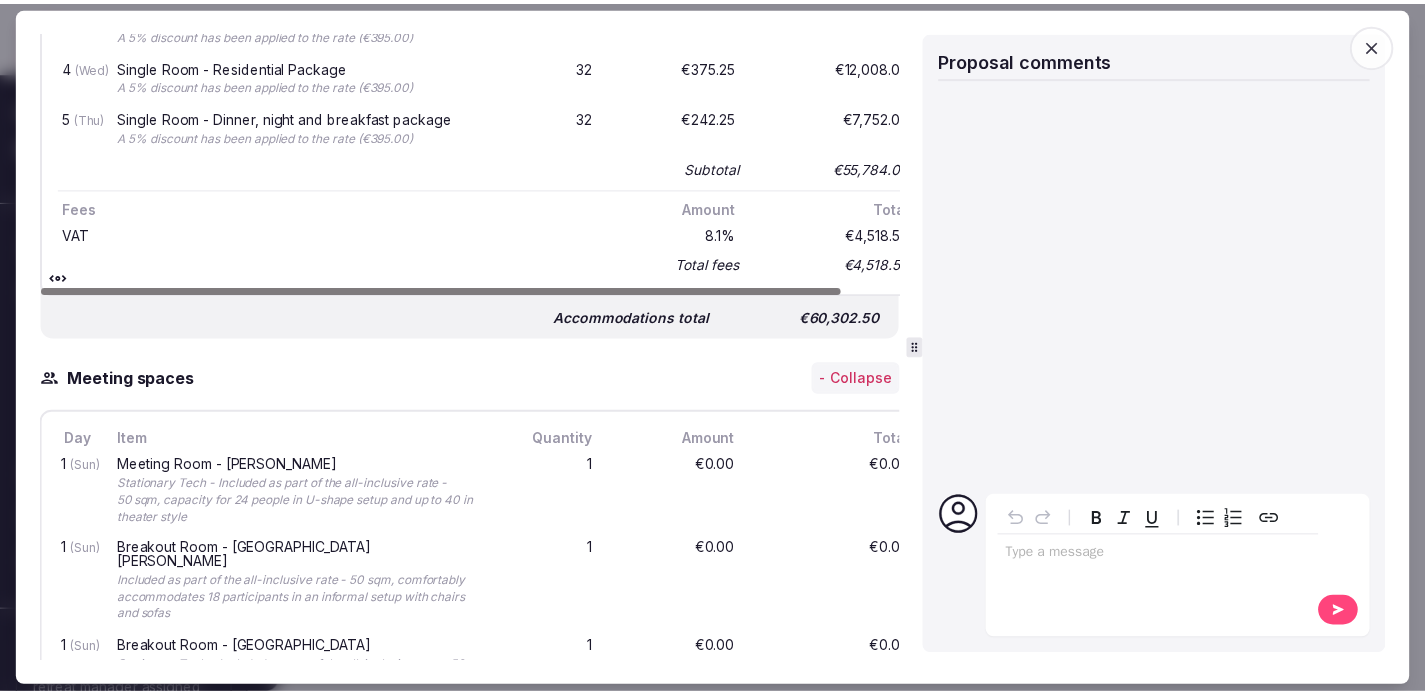 scroll, scrollTop: 894, scrollLeft: 0, axis: vertical 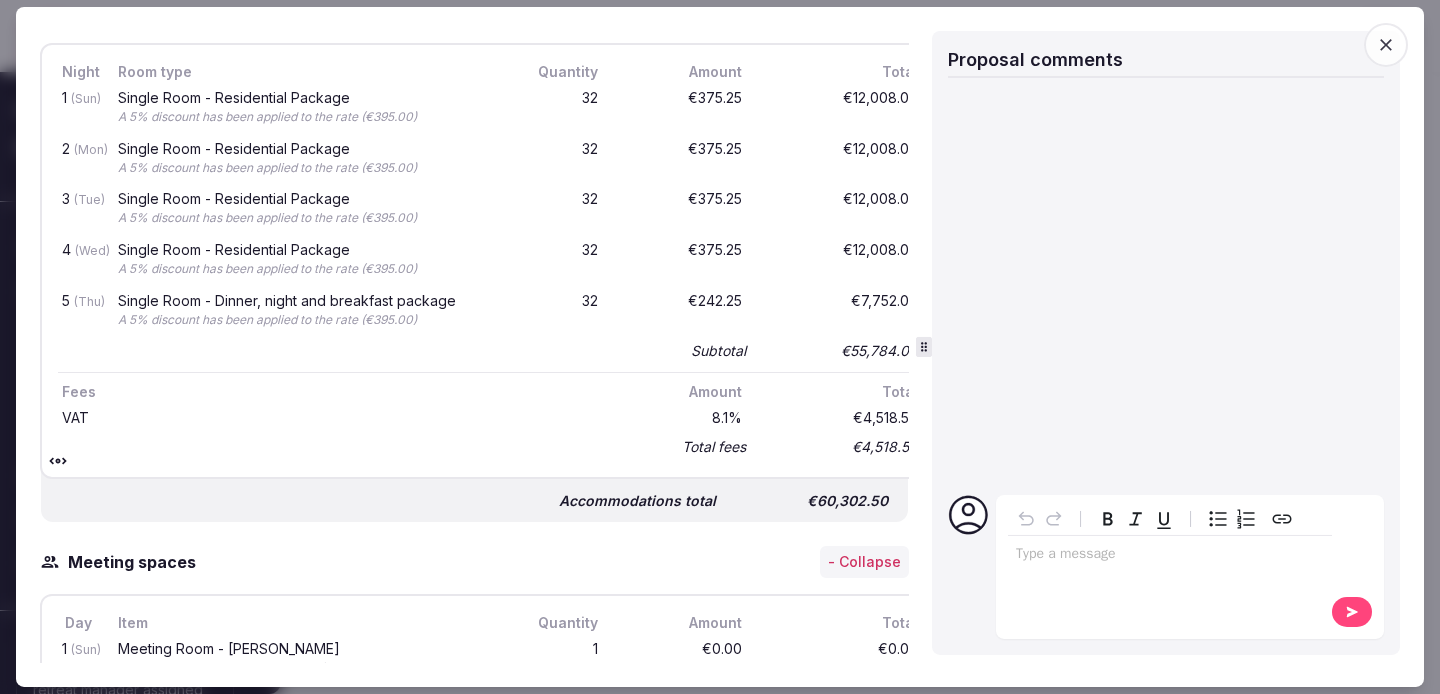 click on "Type a message" at bounding box center [1170, 565] 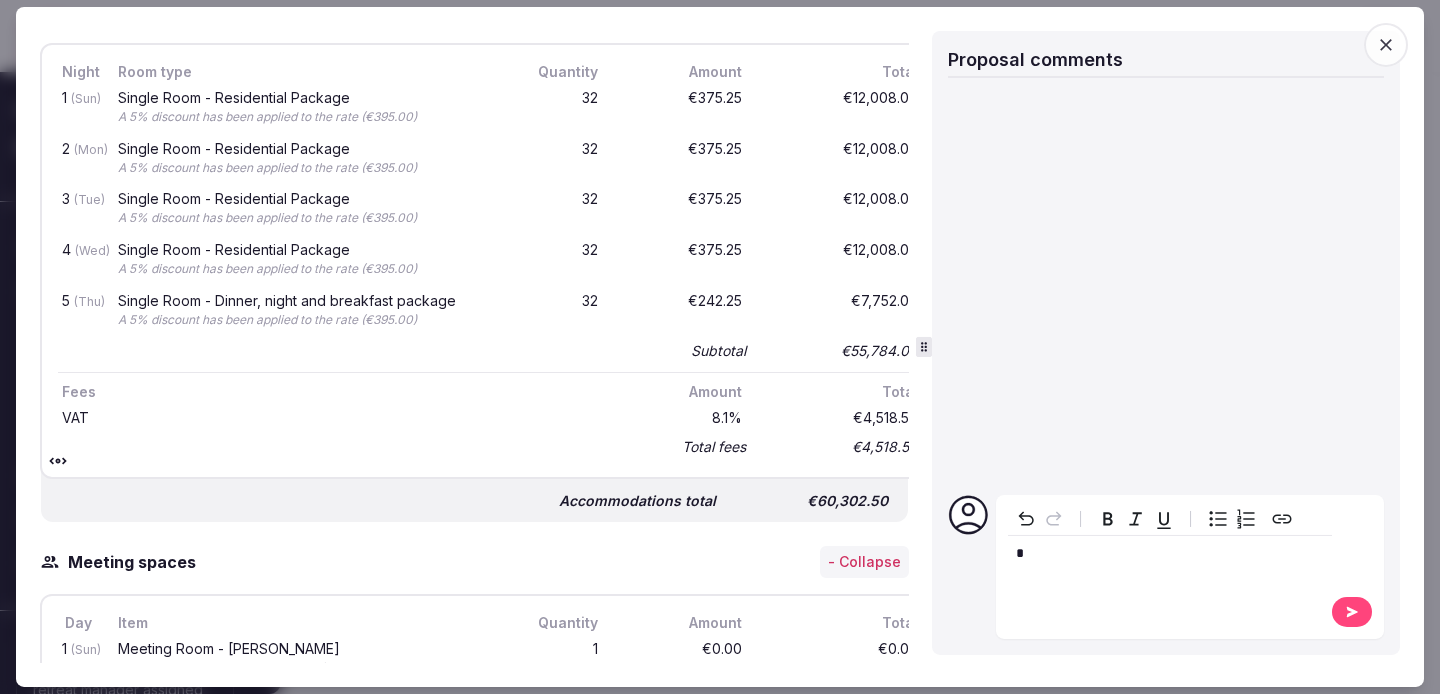 type 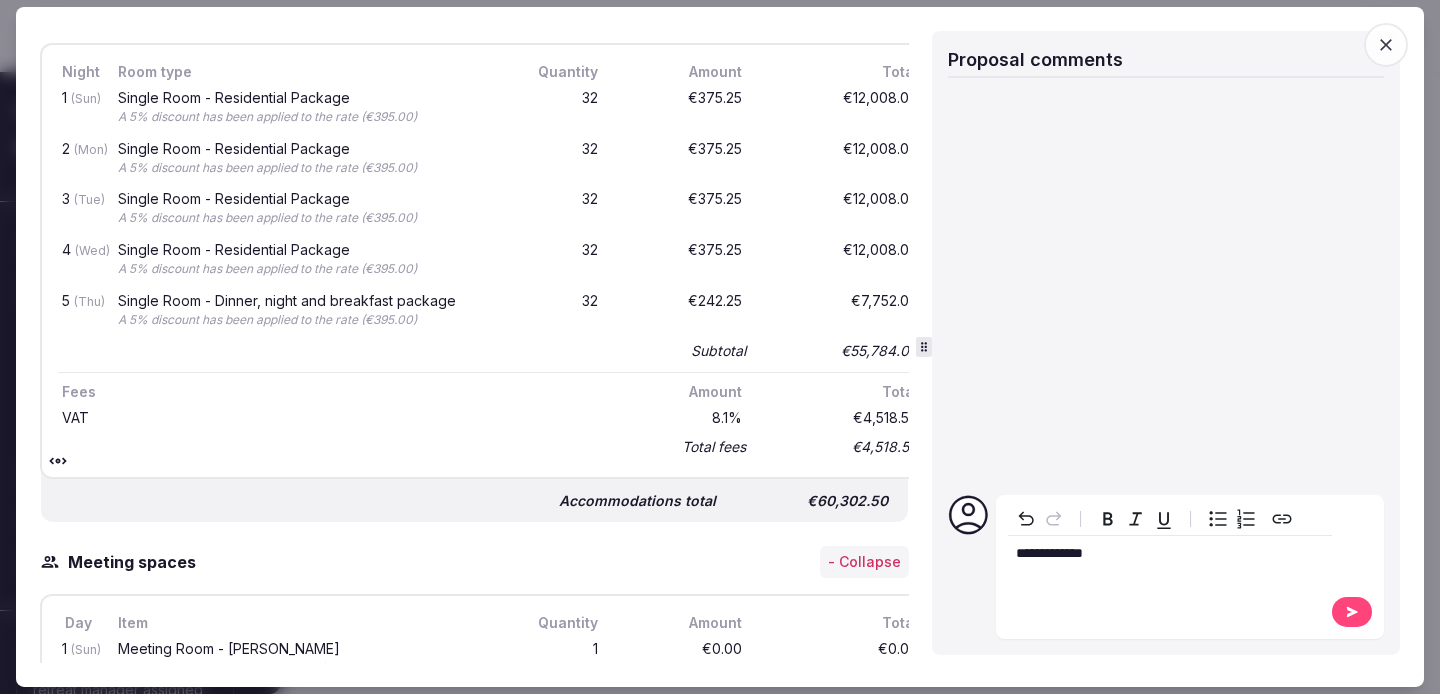 click 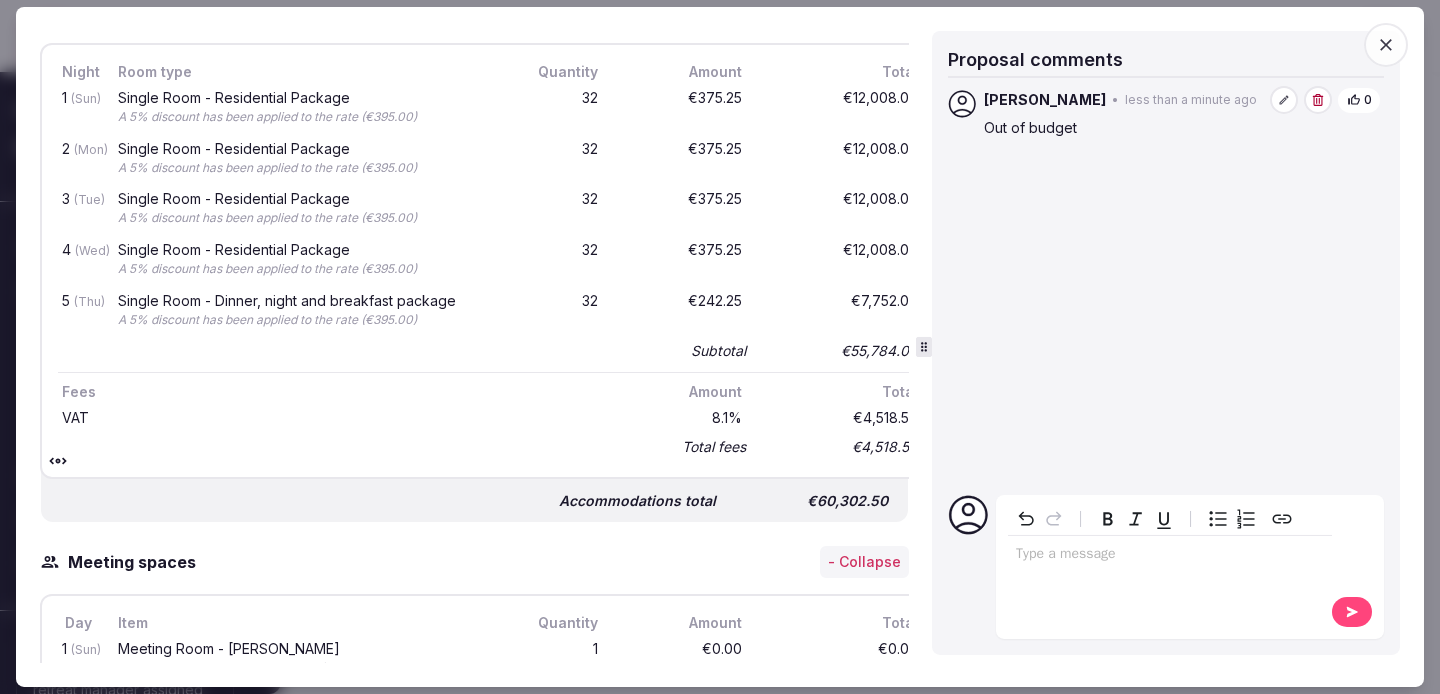 click 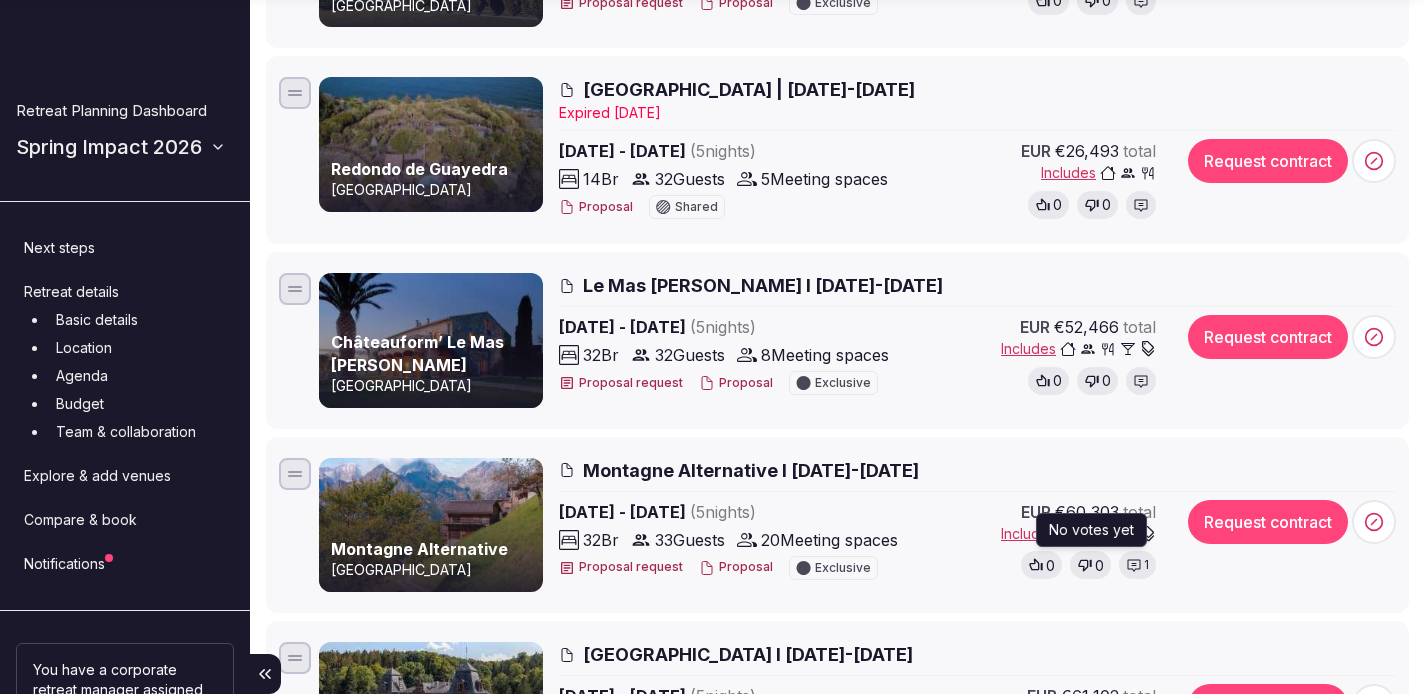 scroll, scrollTop: 824, scrollLeft: 0, axis: vertical 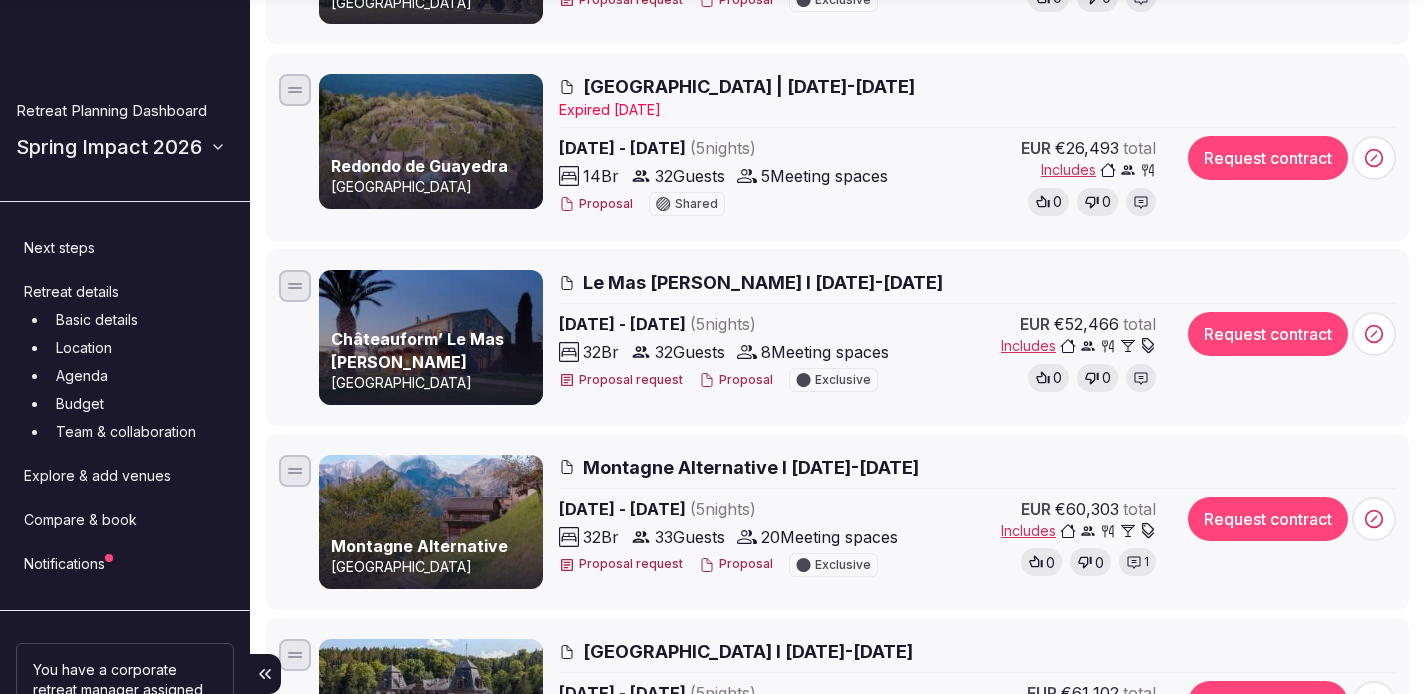click on "Proposal" at bounding box center [736, 564] 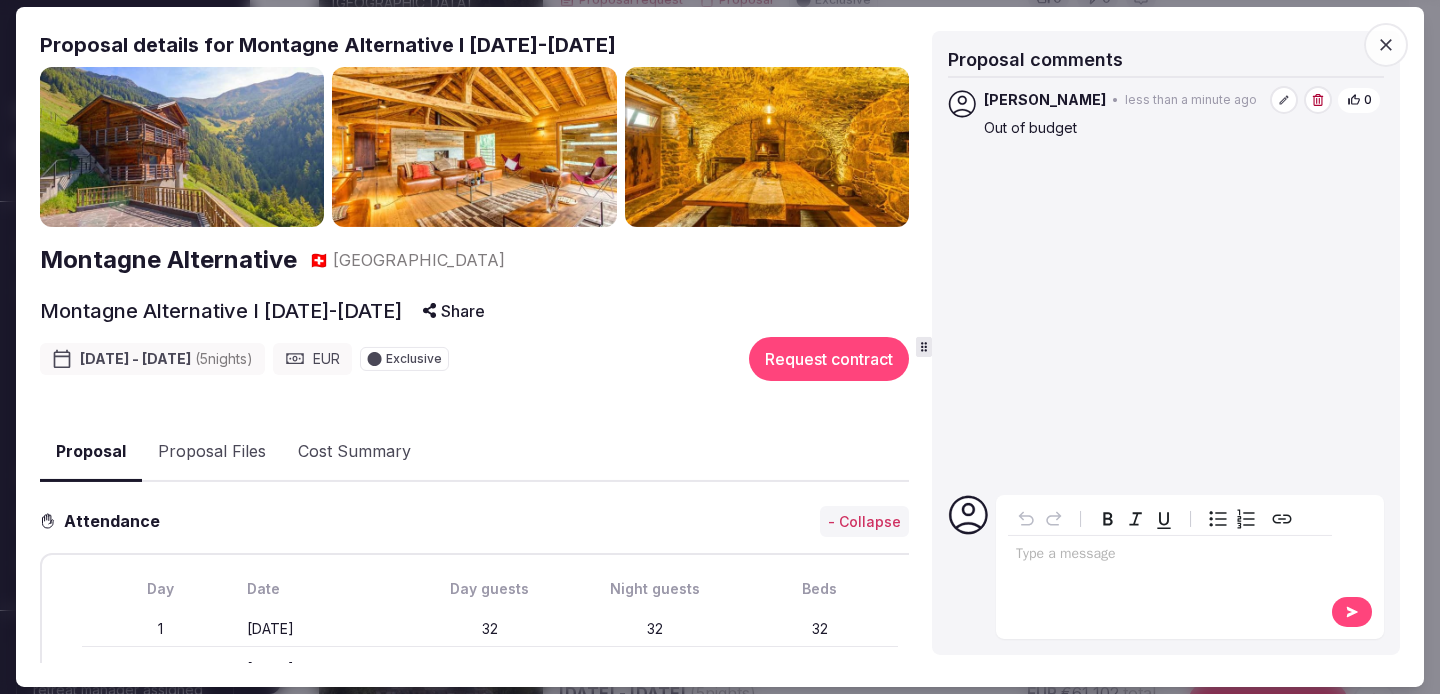click 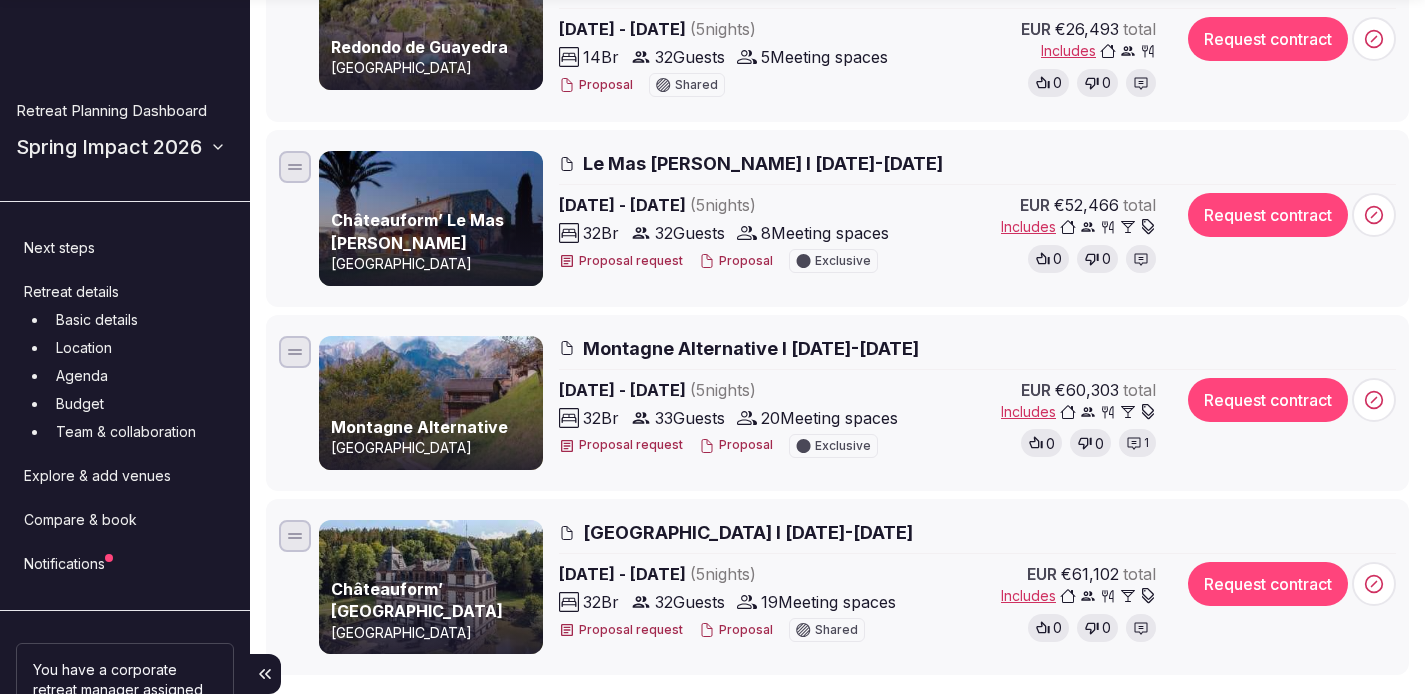 scroll, scrollTop: 1132, scrollLeft: 0, axis: vertical 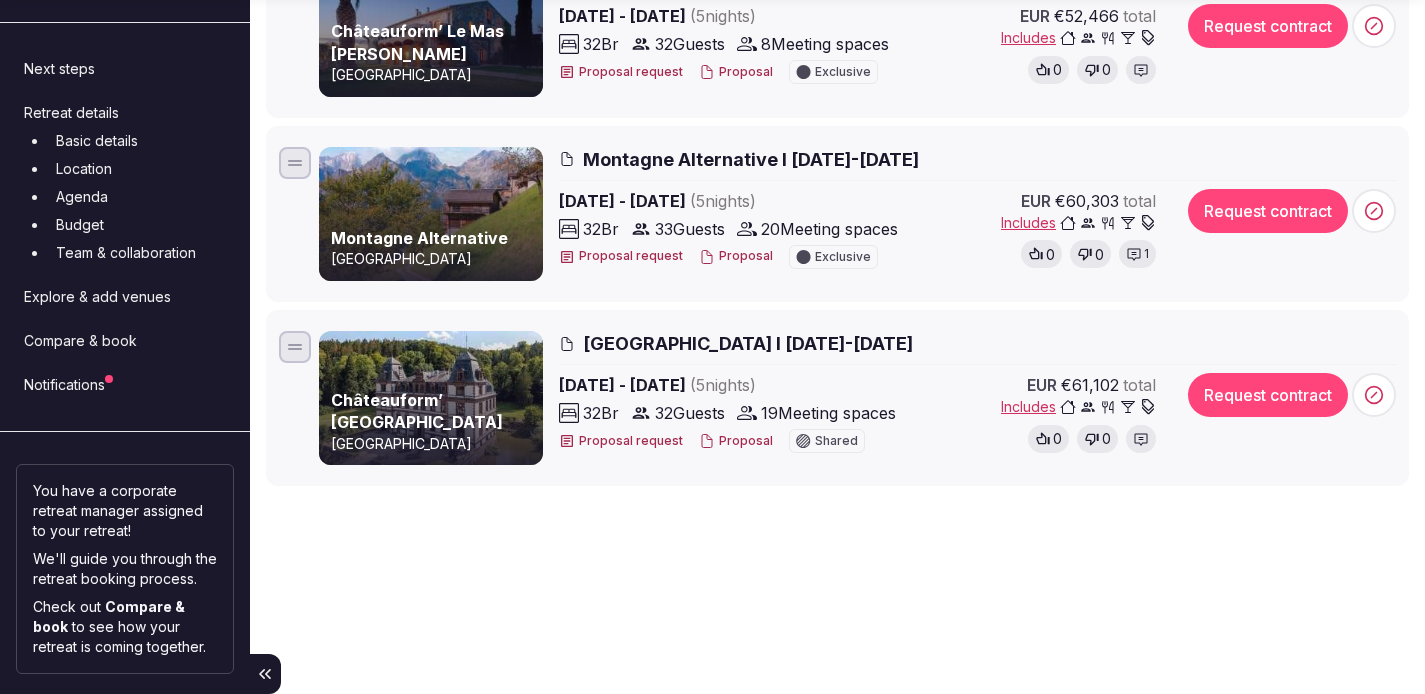 click on "Proposal" at bounding box center (736, 441) 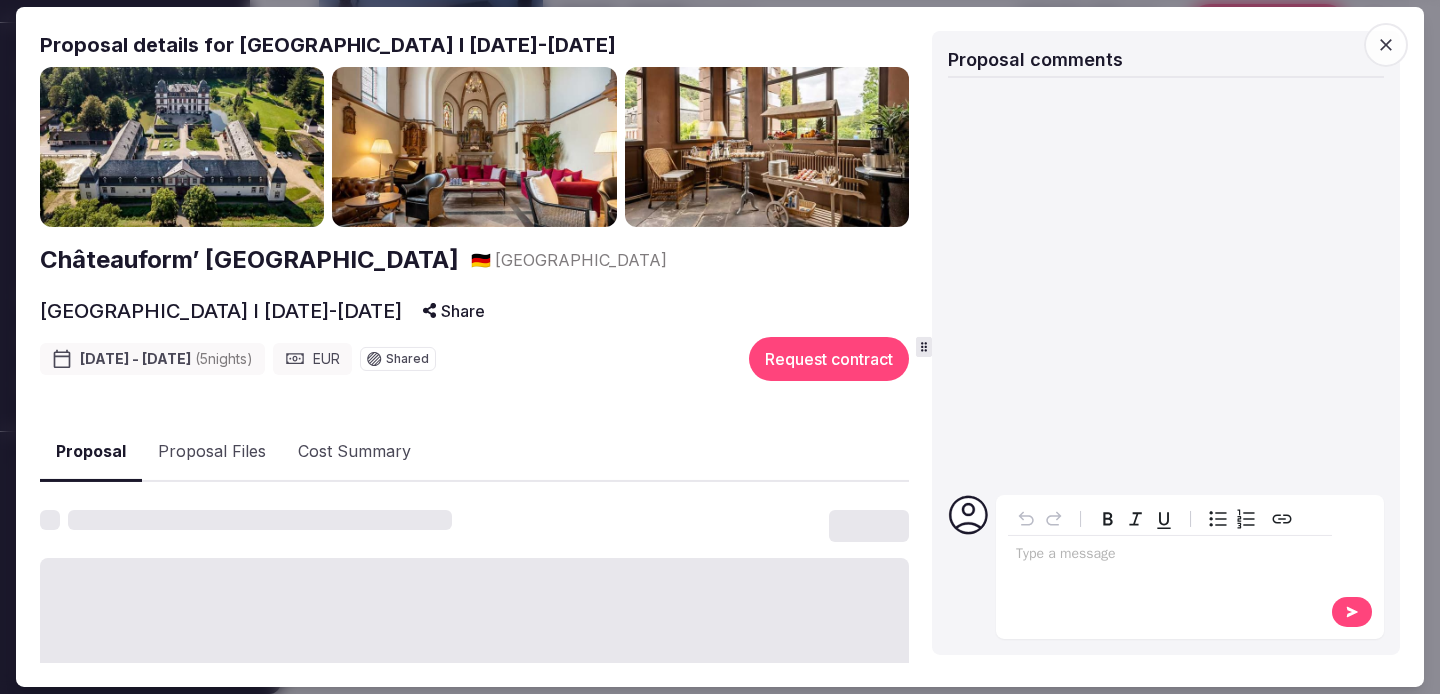 click at bounding box center (1170, 554) 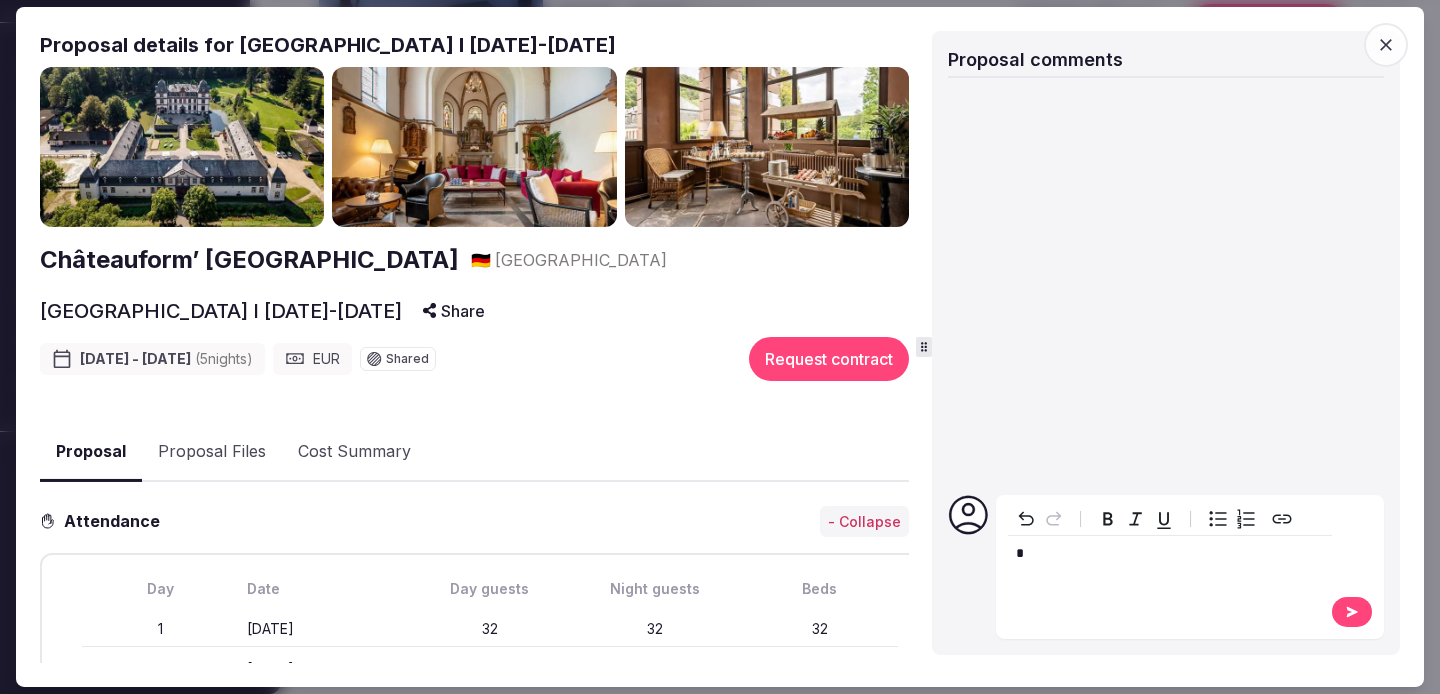 type 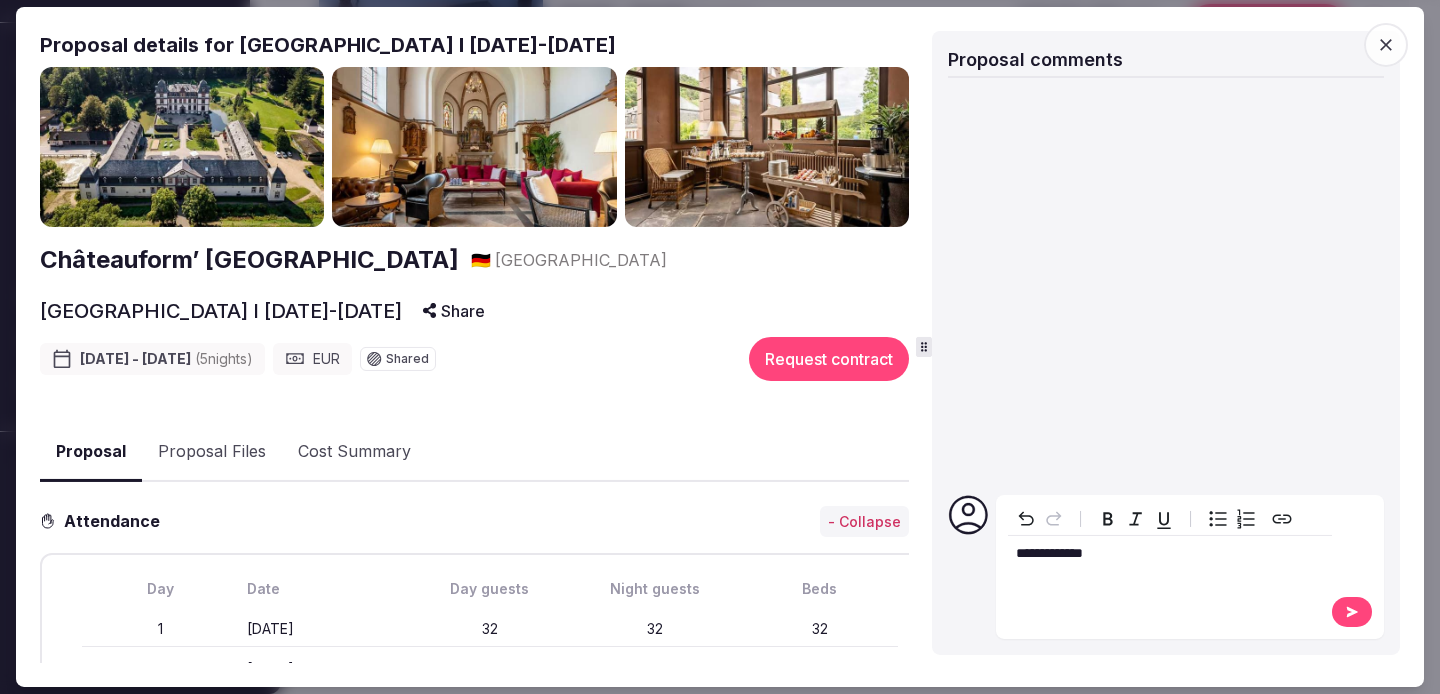 click at bounding box center [1352, 612] 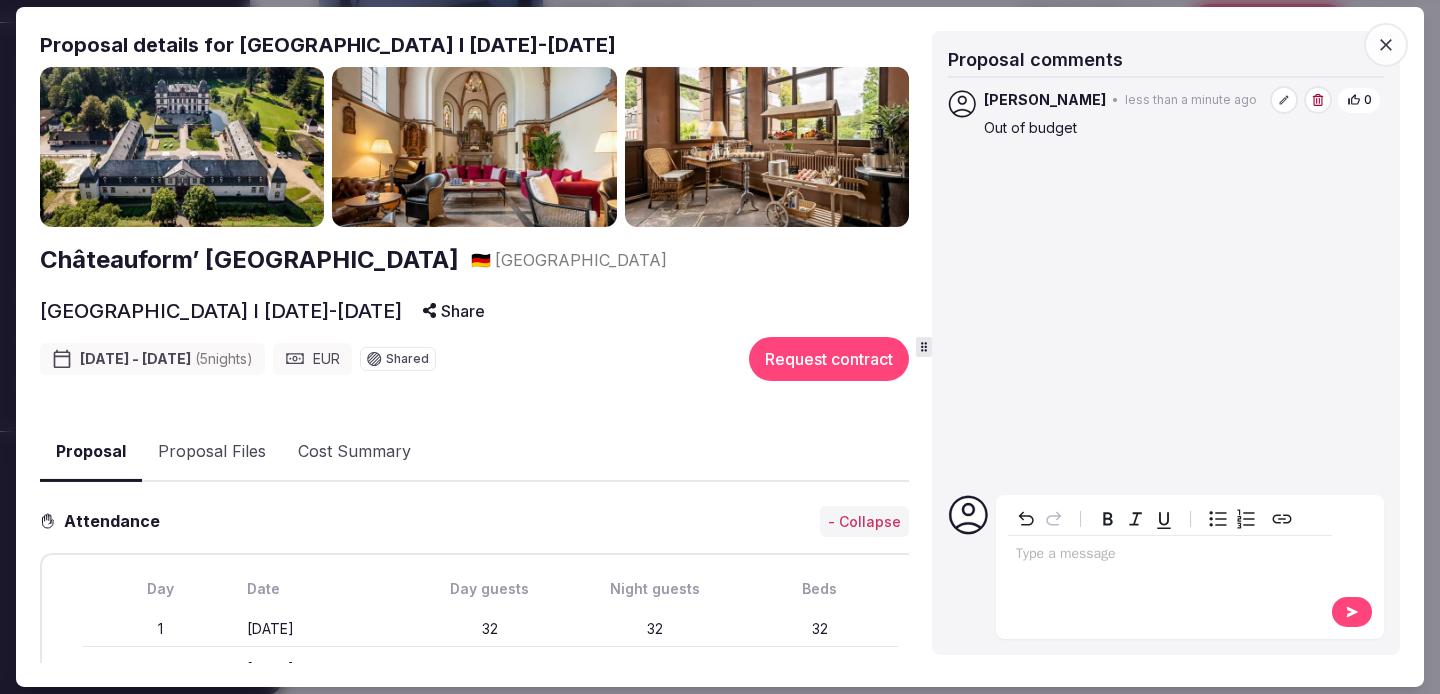 click at bounding box center [1386, 45] 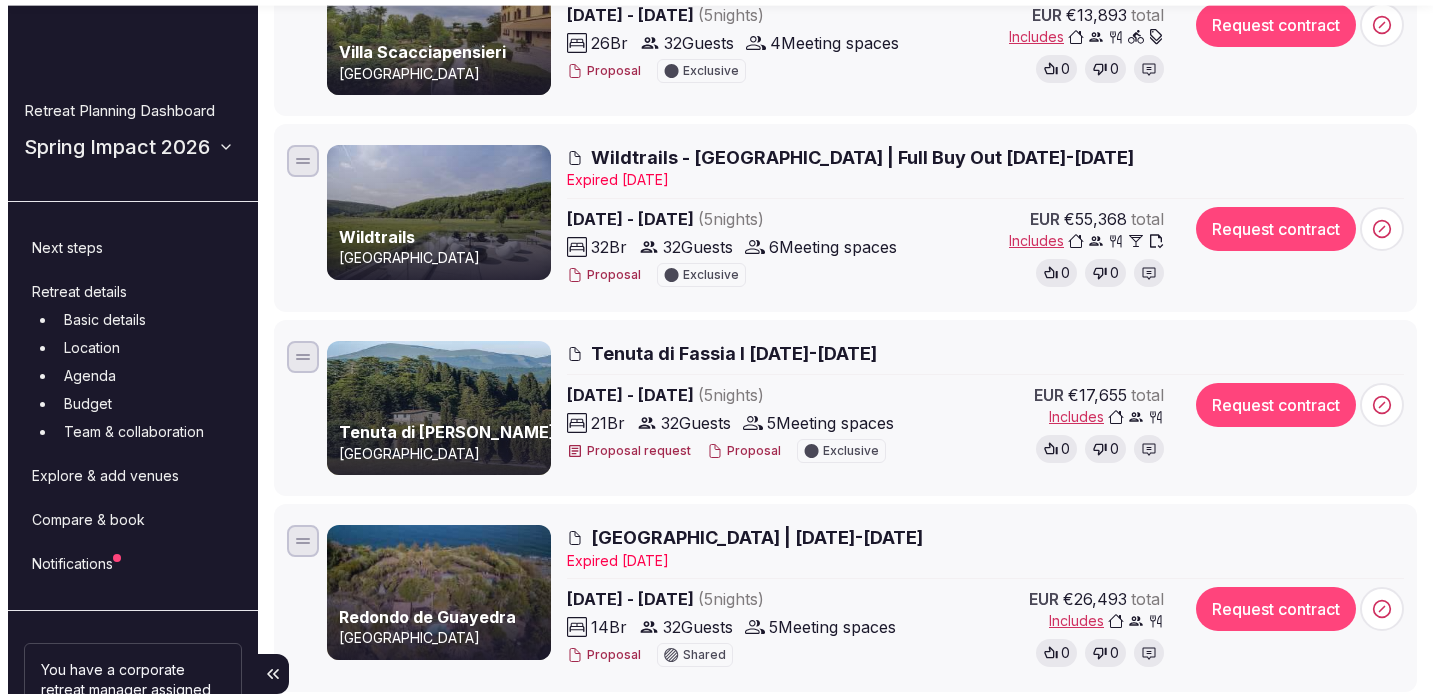 scroll, scrollTop: 397, scrollLeft: 0, axis: vertical 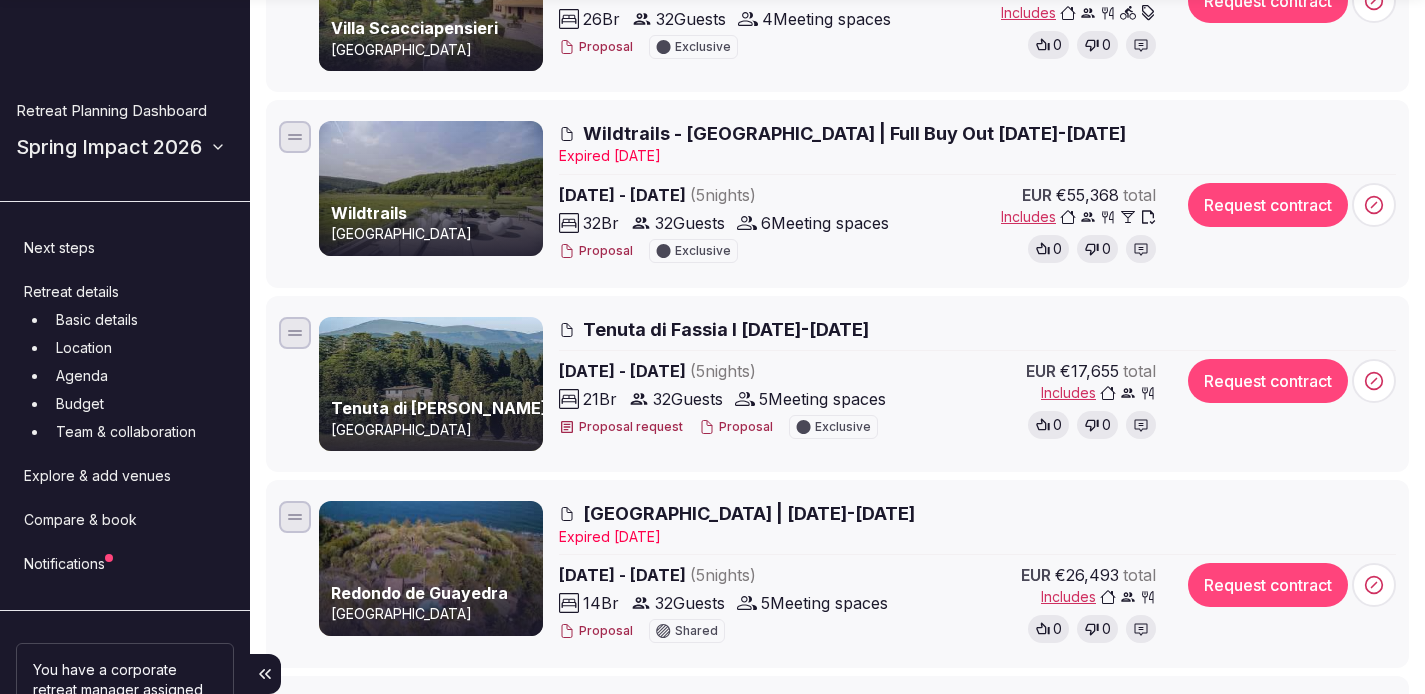 click on "Redondo de Guayedra Eco Resort | 25-30 JAN" at bounding box center (749, 513) 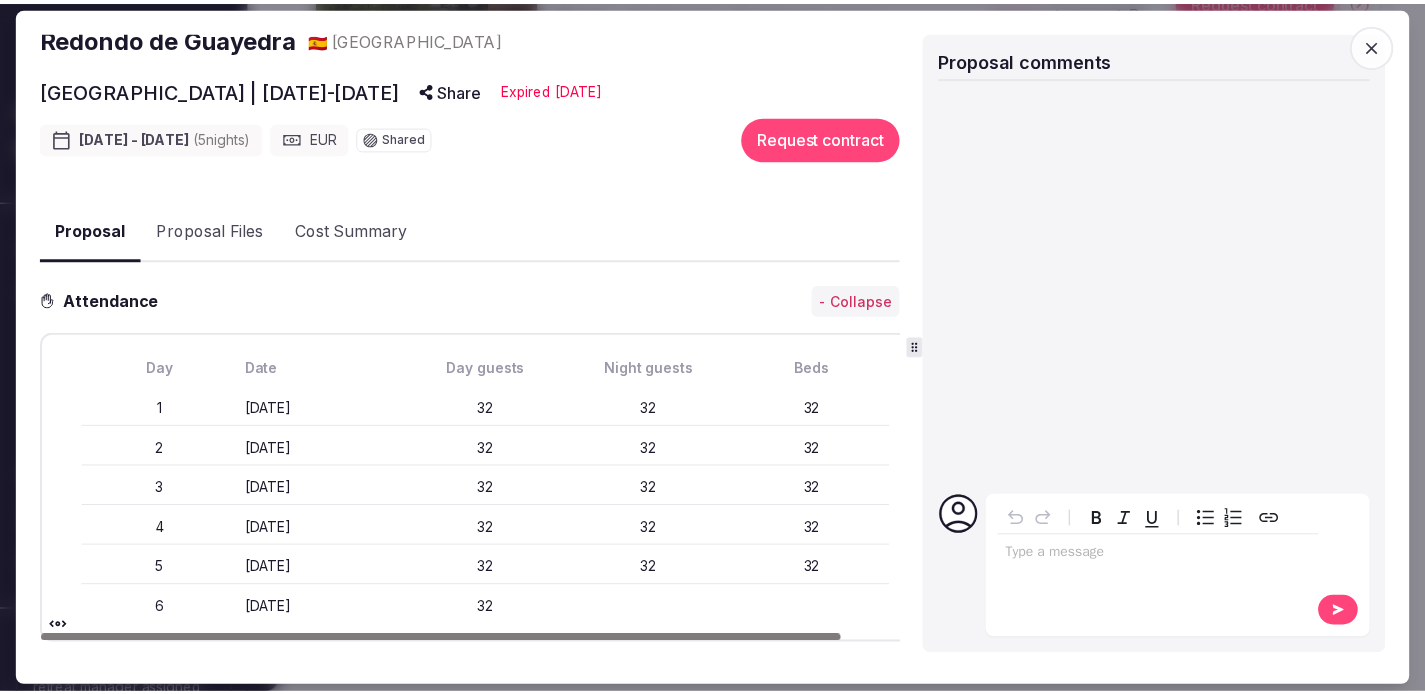 scroll, scrollTop: 195, scrollLeft: 0, axis: vertical 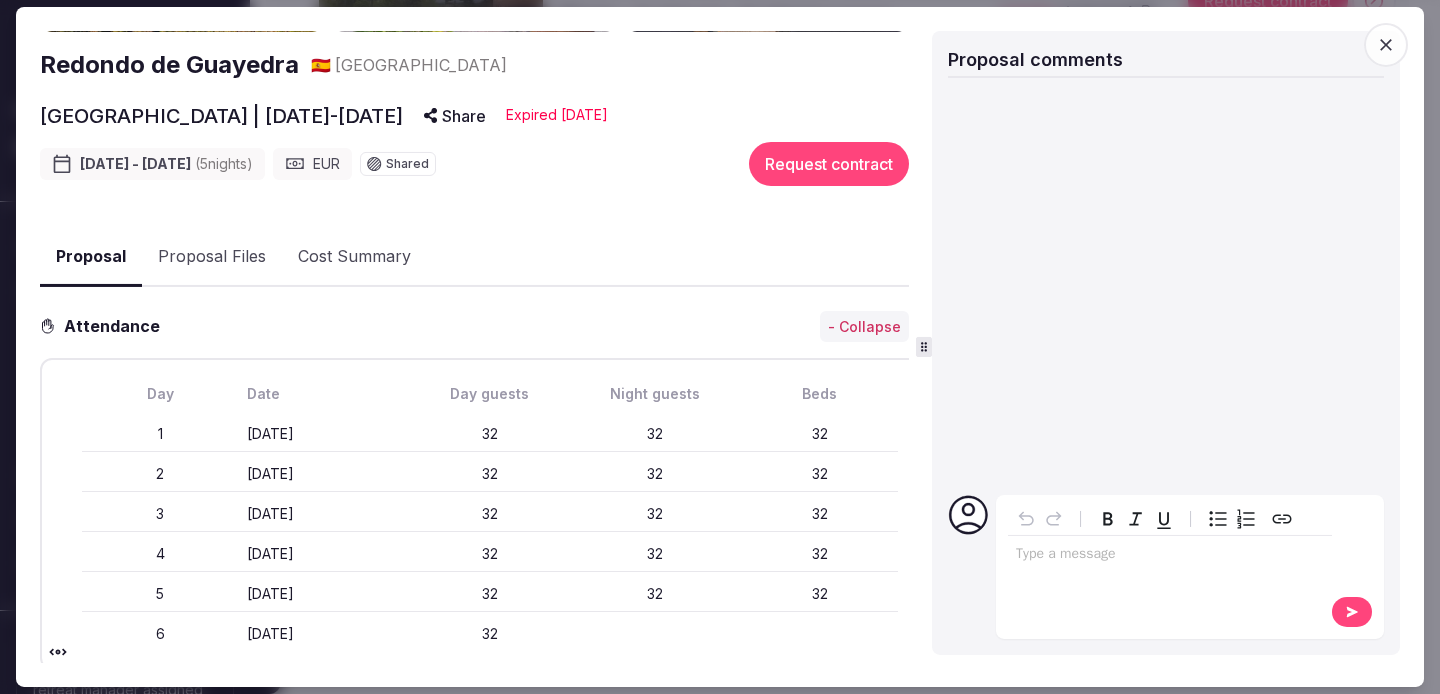 drag, startPoint x: 1382, startPoint y: 44, endPoint x: 1372, endPoint y: 59, distance: 18.027756 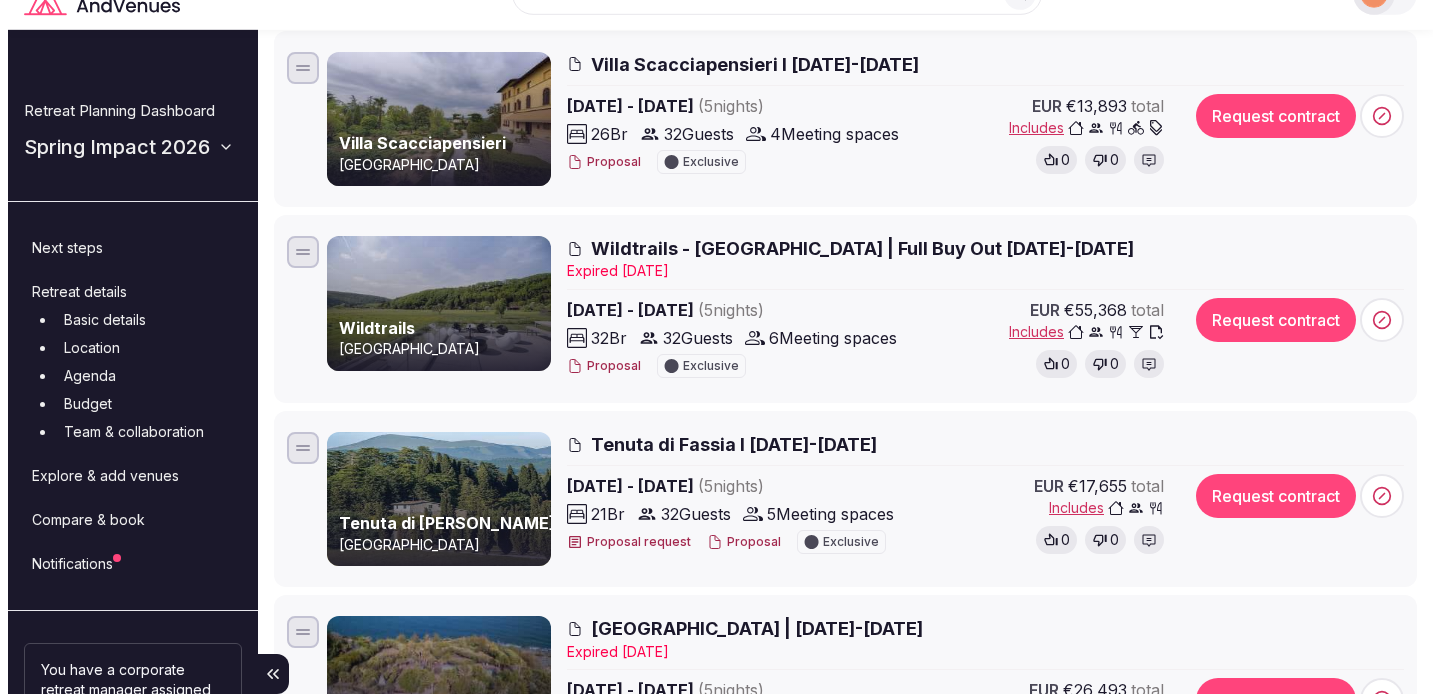 scroll, scrollTop: 251, scrollLeft: 0, axis: vertical 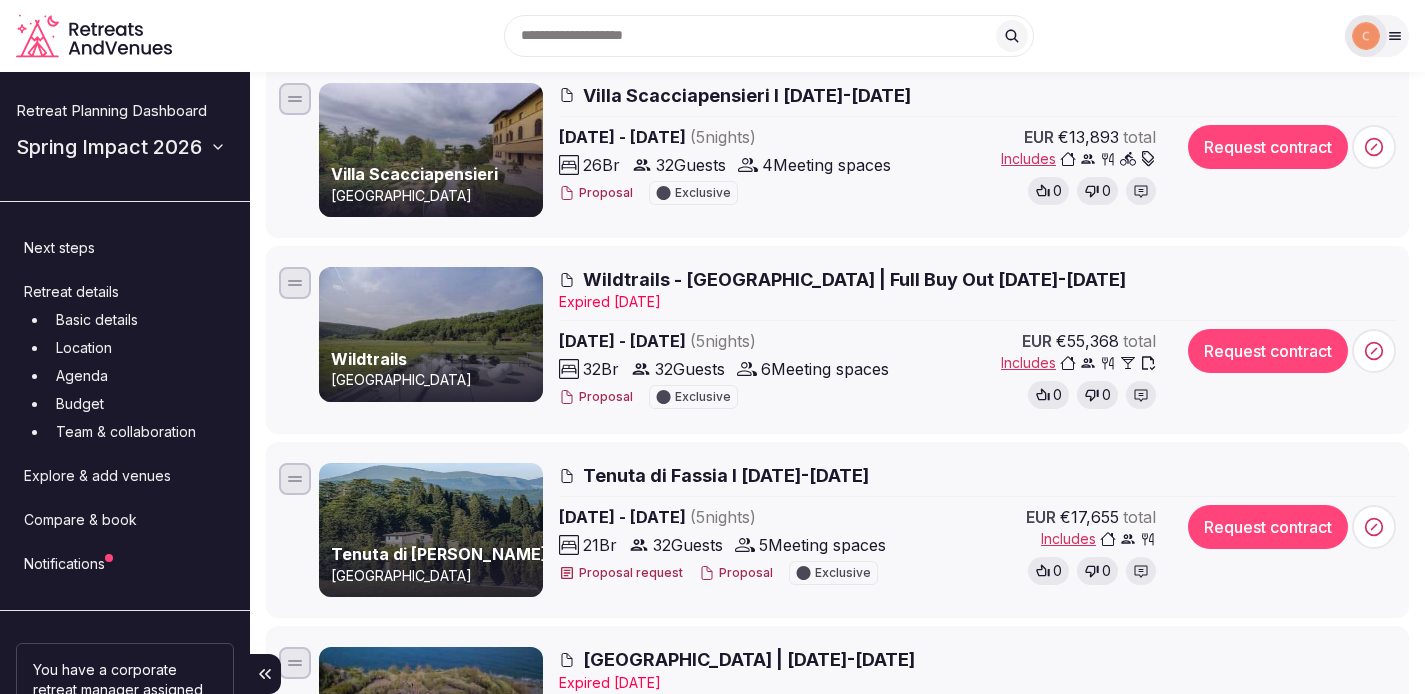 click on "Wildtrails - La Grange Nicolas | Full Buy Out 25-30 JAN" at bounding box center [854, 279] 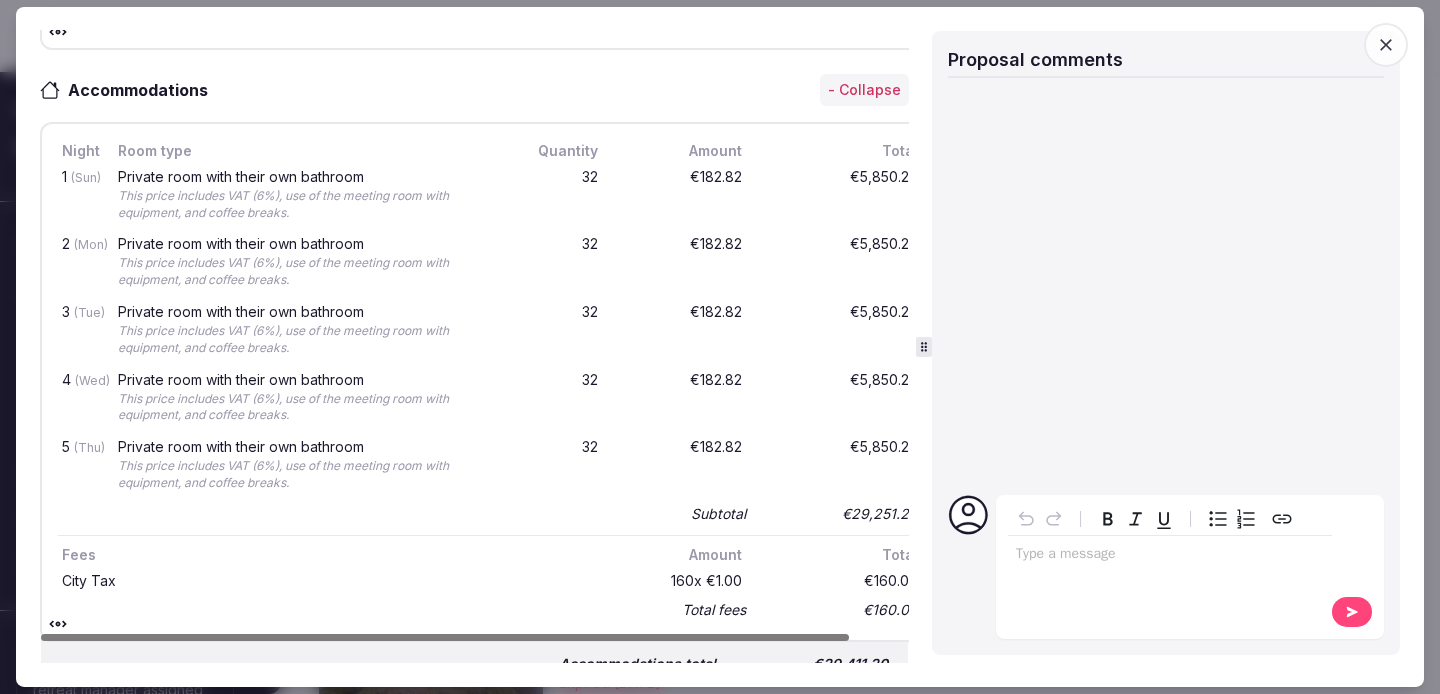 scroll, scrollTop: 845, scrollLeft: 0, axis: vertical 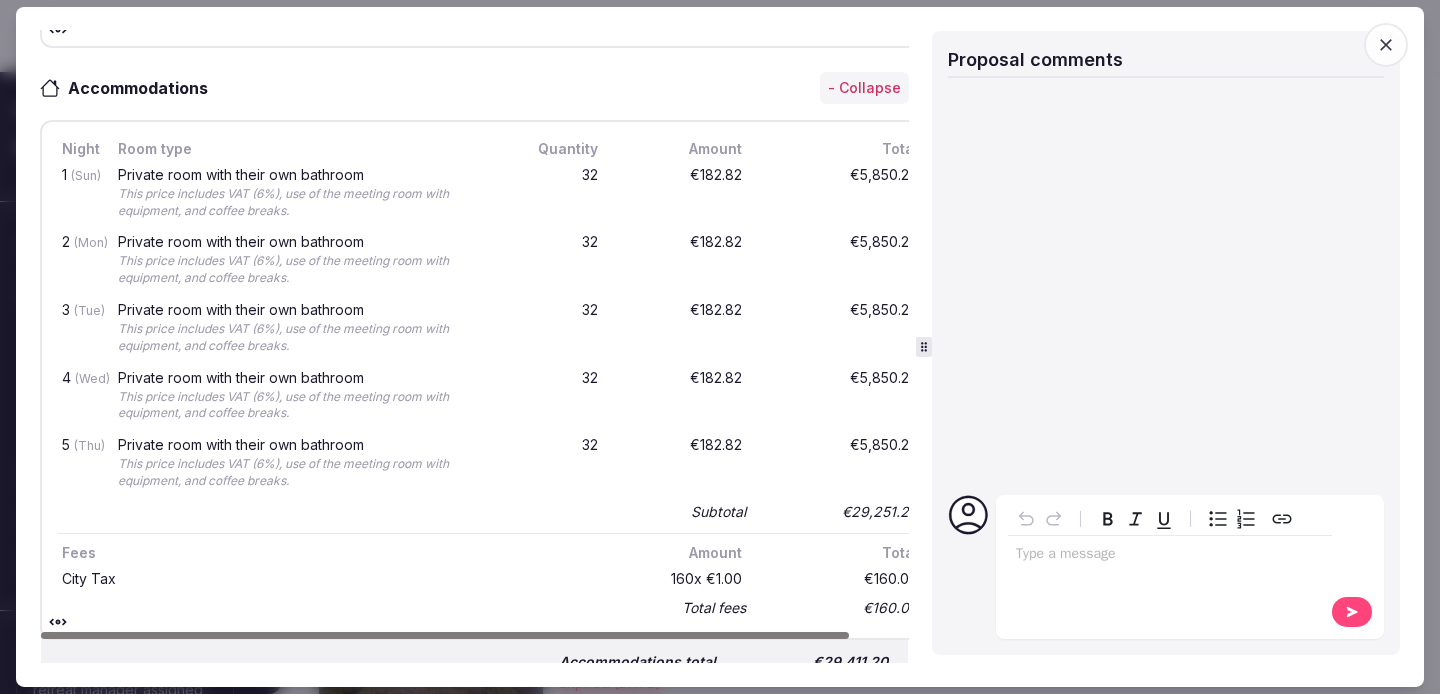drag, startPoint x: 704, startPoint y: 603, endPoint x: 653, endPoint y: 527, distance: 91.525955 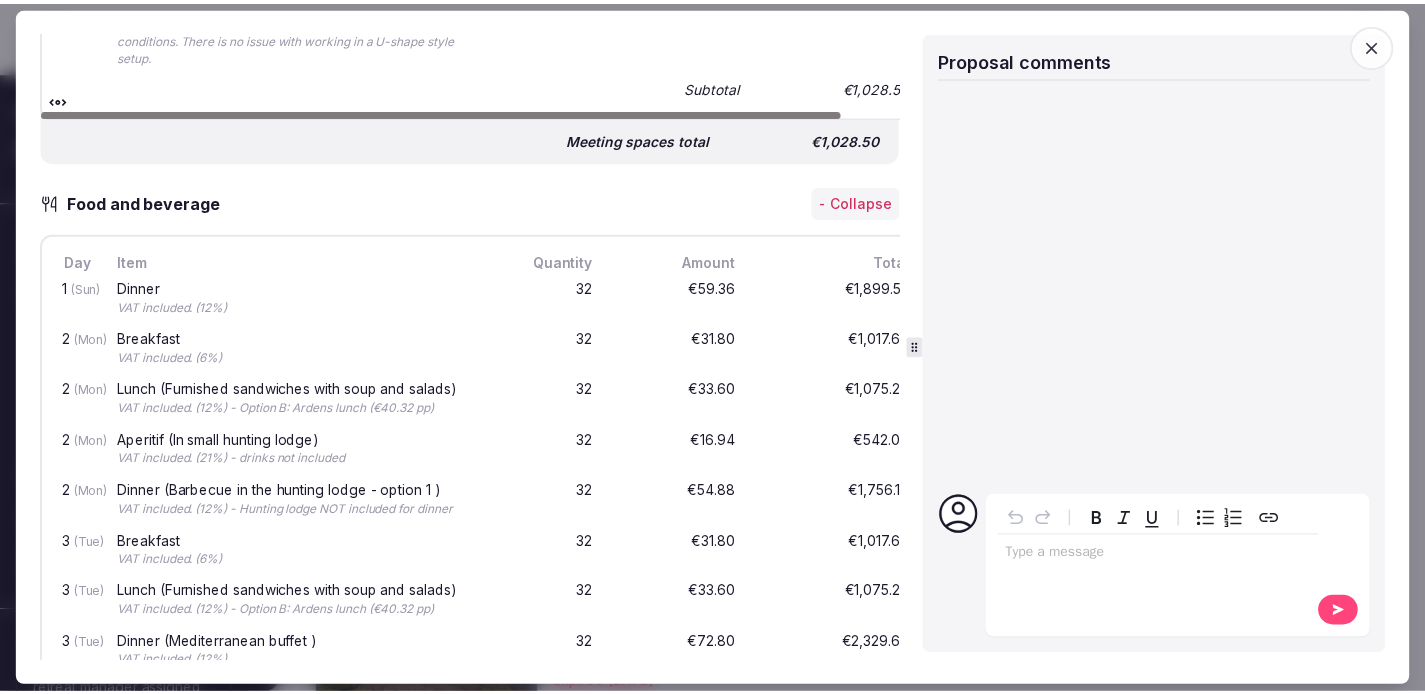 scroll, scrollTop: 2296, scrollLeft: 0, axis: vertical 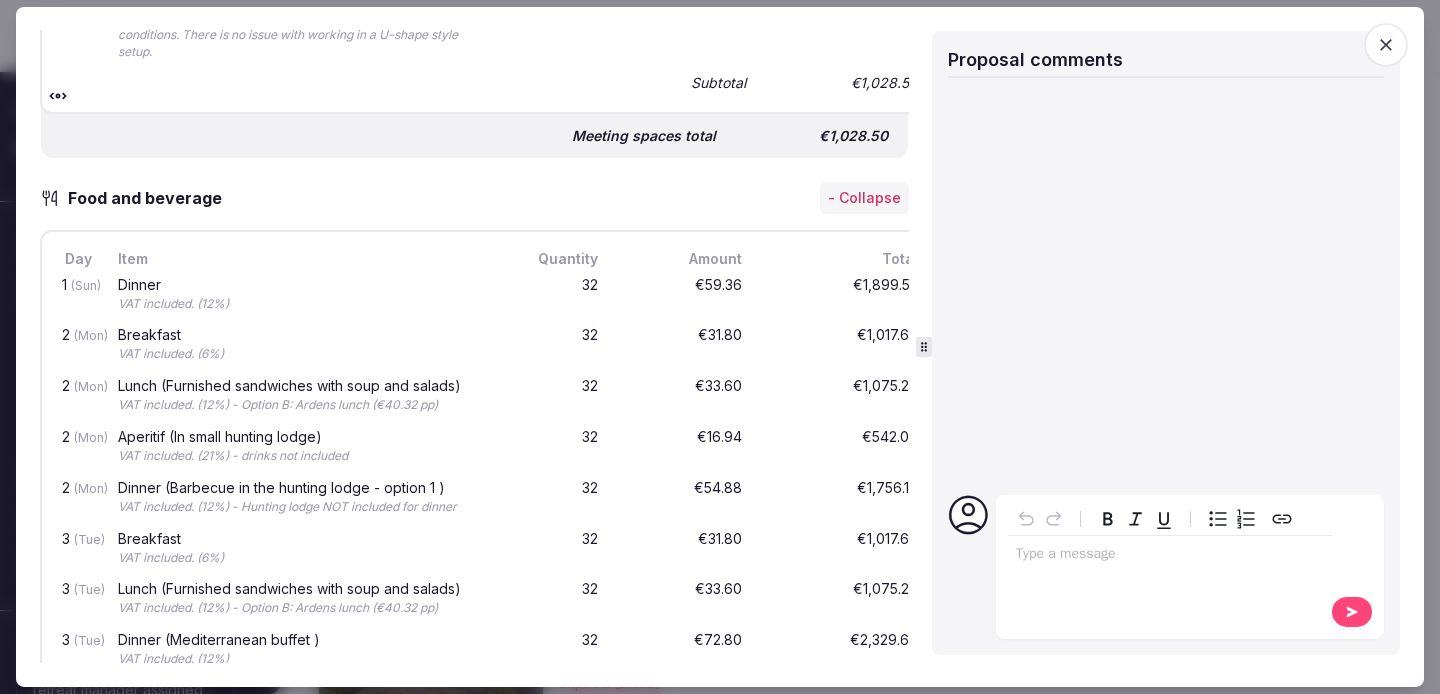 click 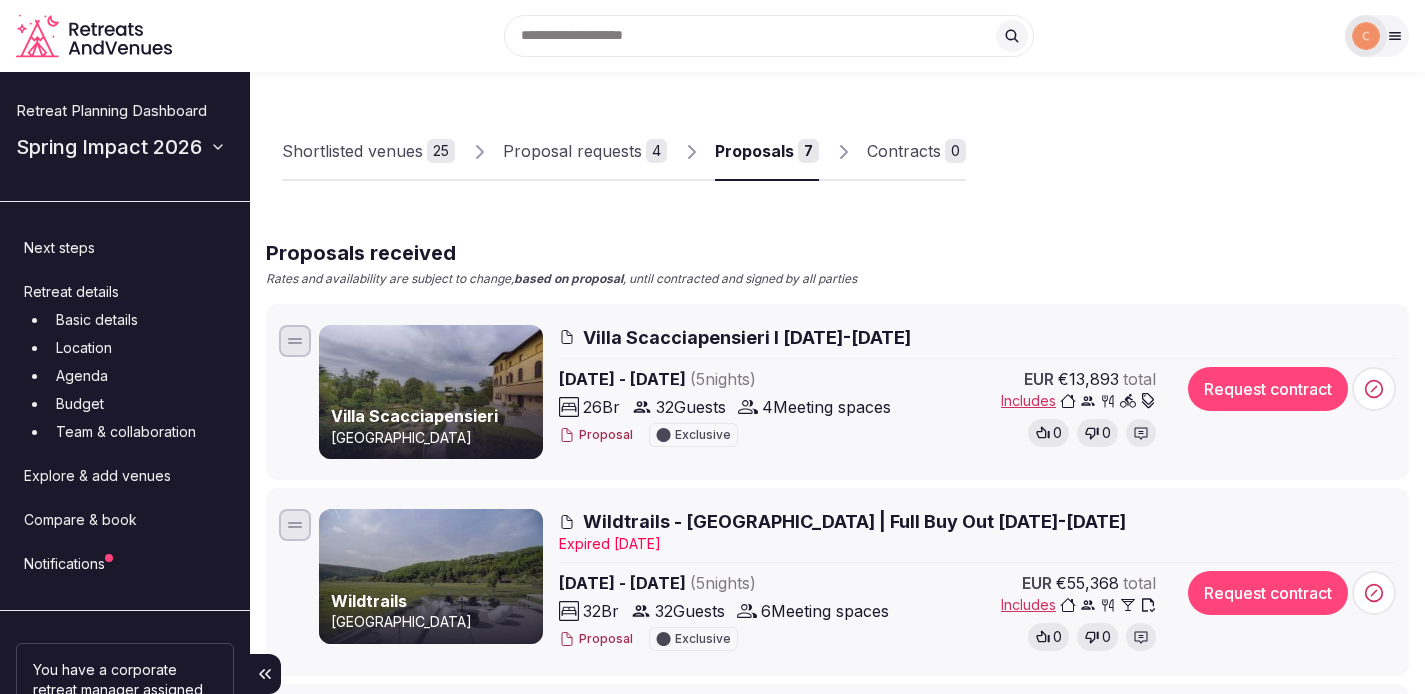 scroll, scrollTop: 0, scrollLeft: 0, axis: both 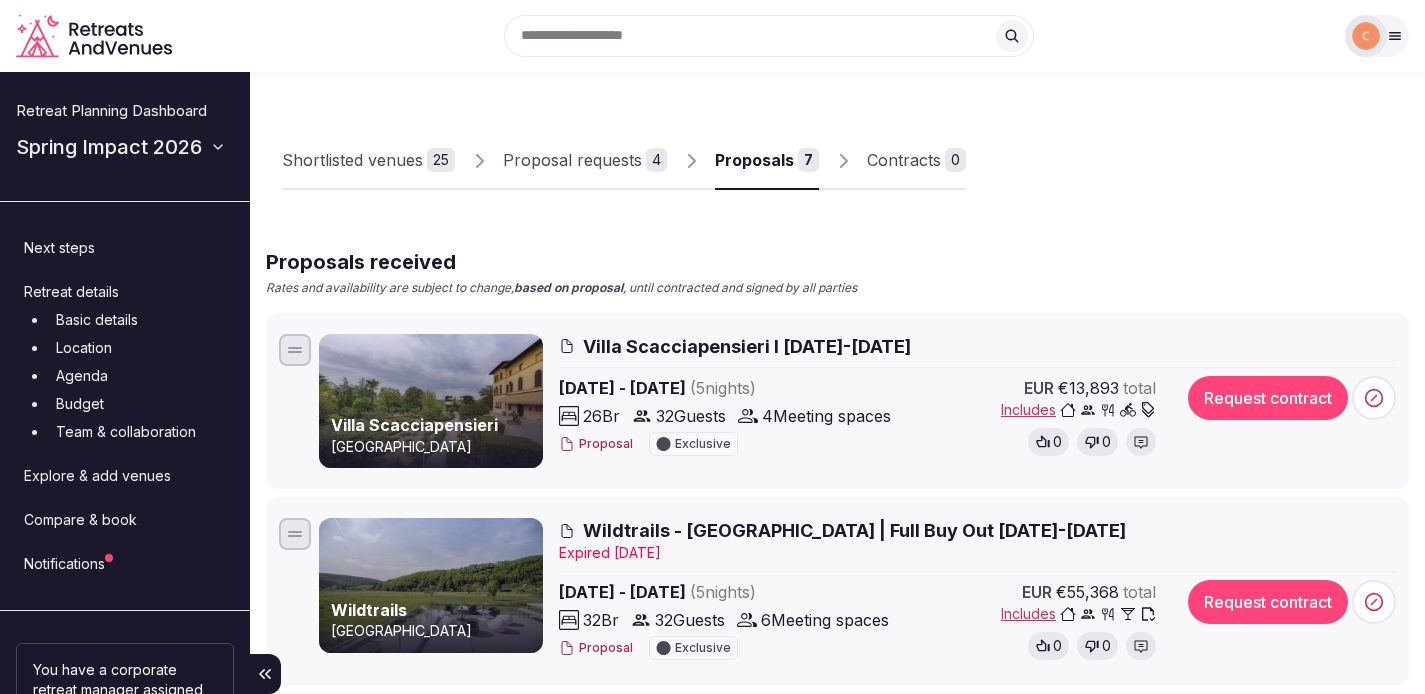 click on "Proposal requests" at bounding box center [572, 160] 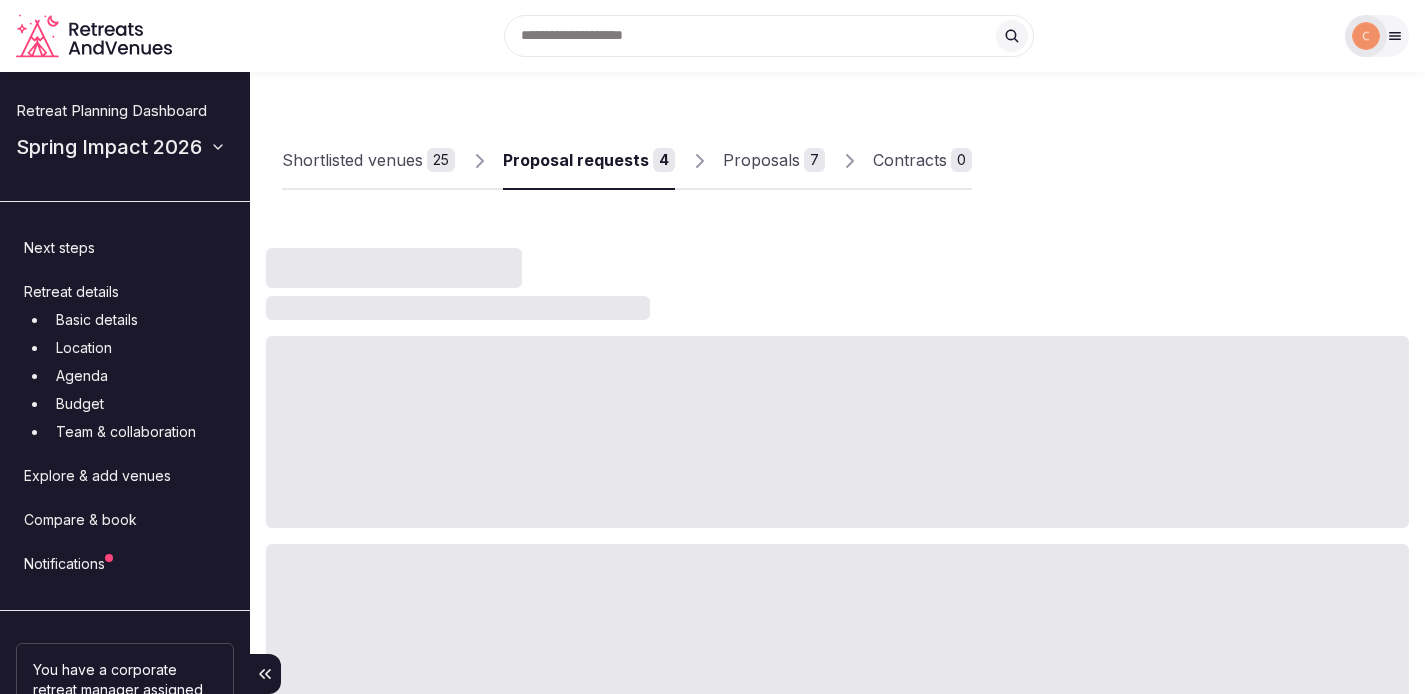 click on "Shortlisted venues" at bounding box center (352, 160) 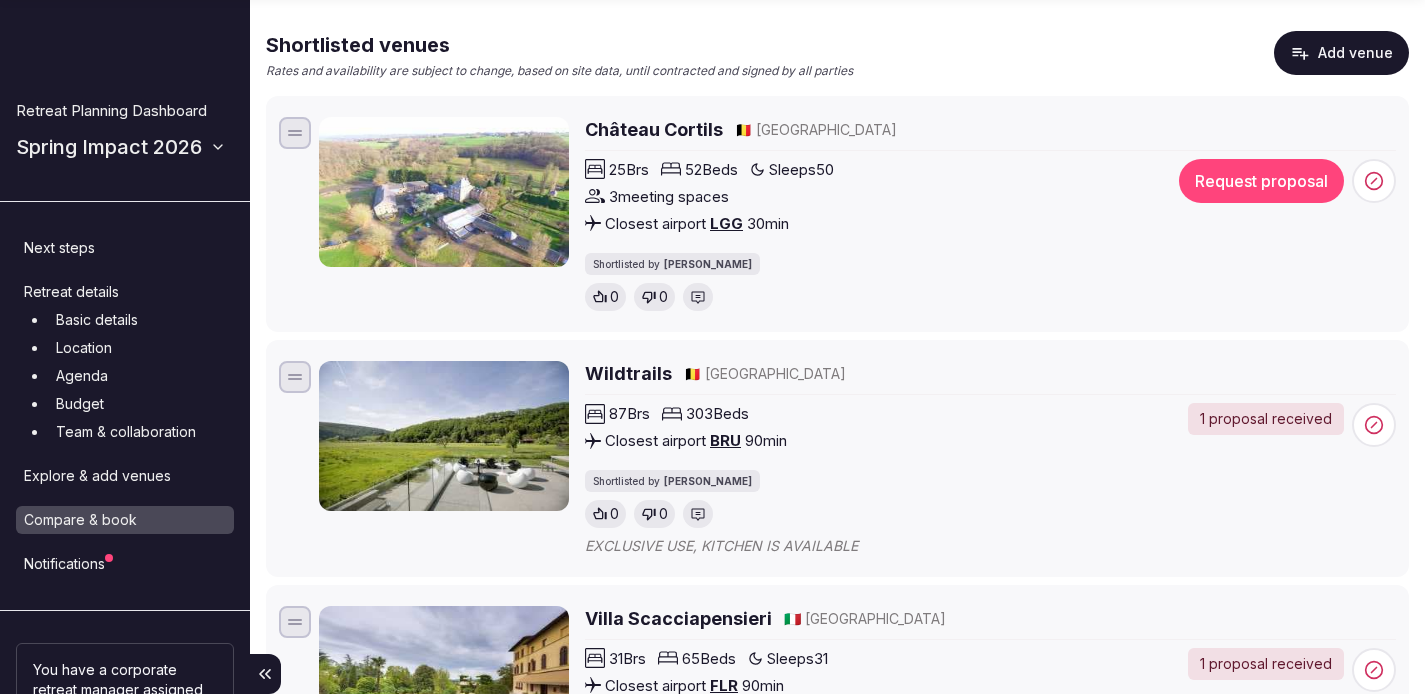 scroll, scrollTop: 220, scrollLeft: 0, axis: vertical 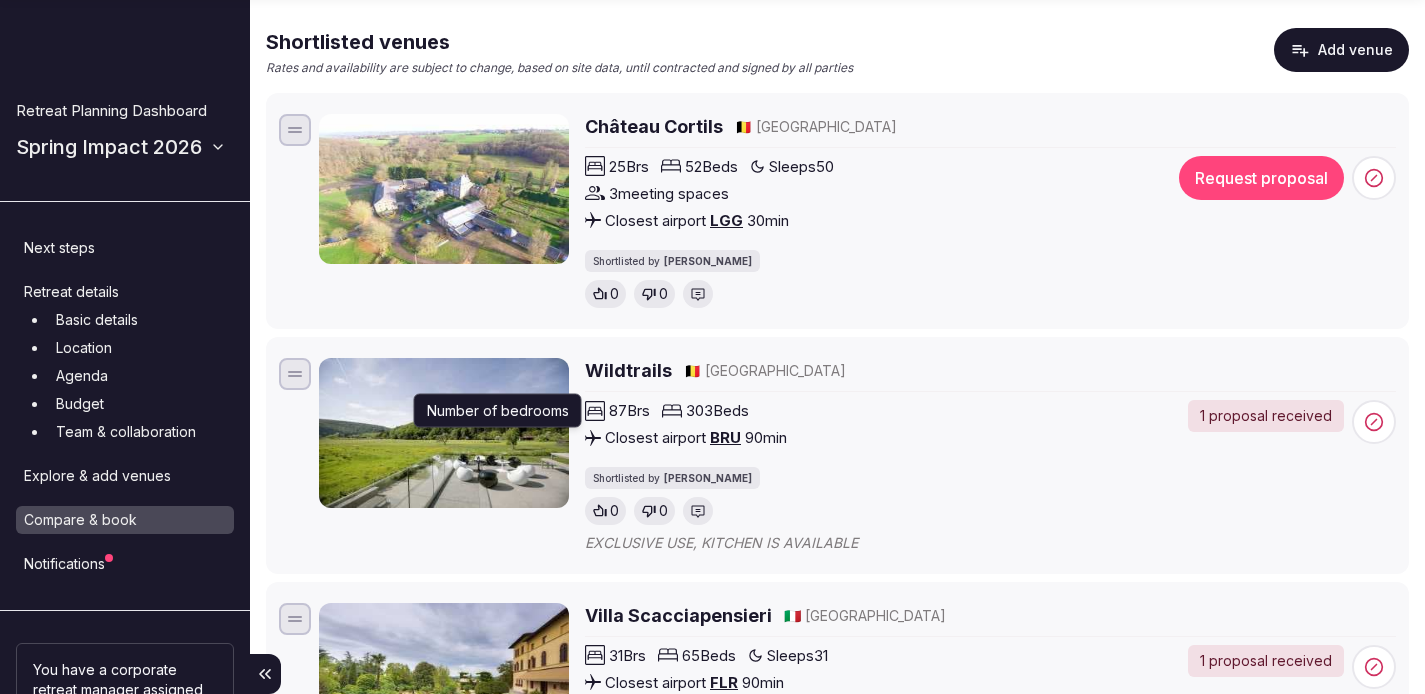 click on "Wildtrails" at bounding box center (628, 370) 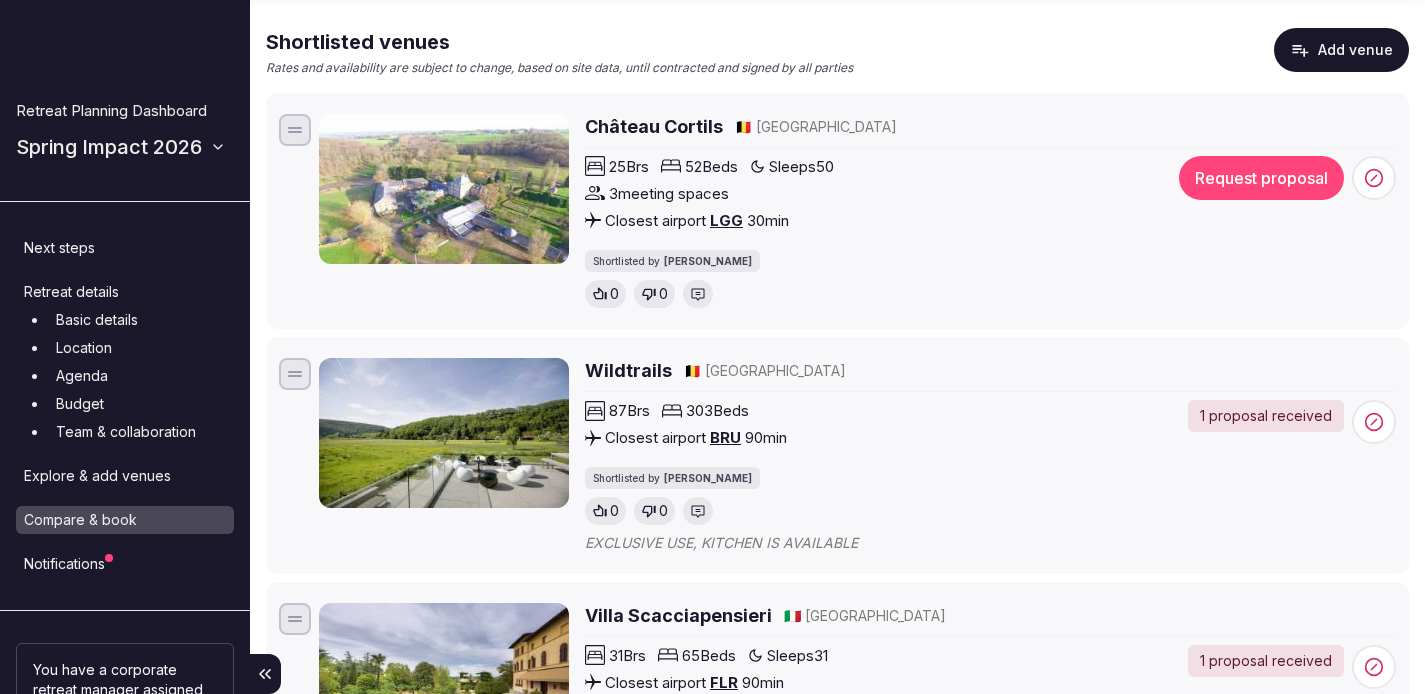 click on "Wildtrails" at bounding box center [628, 370] 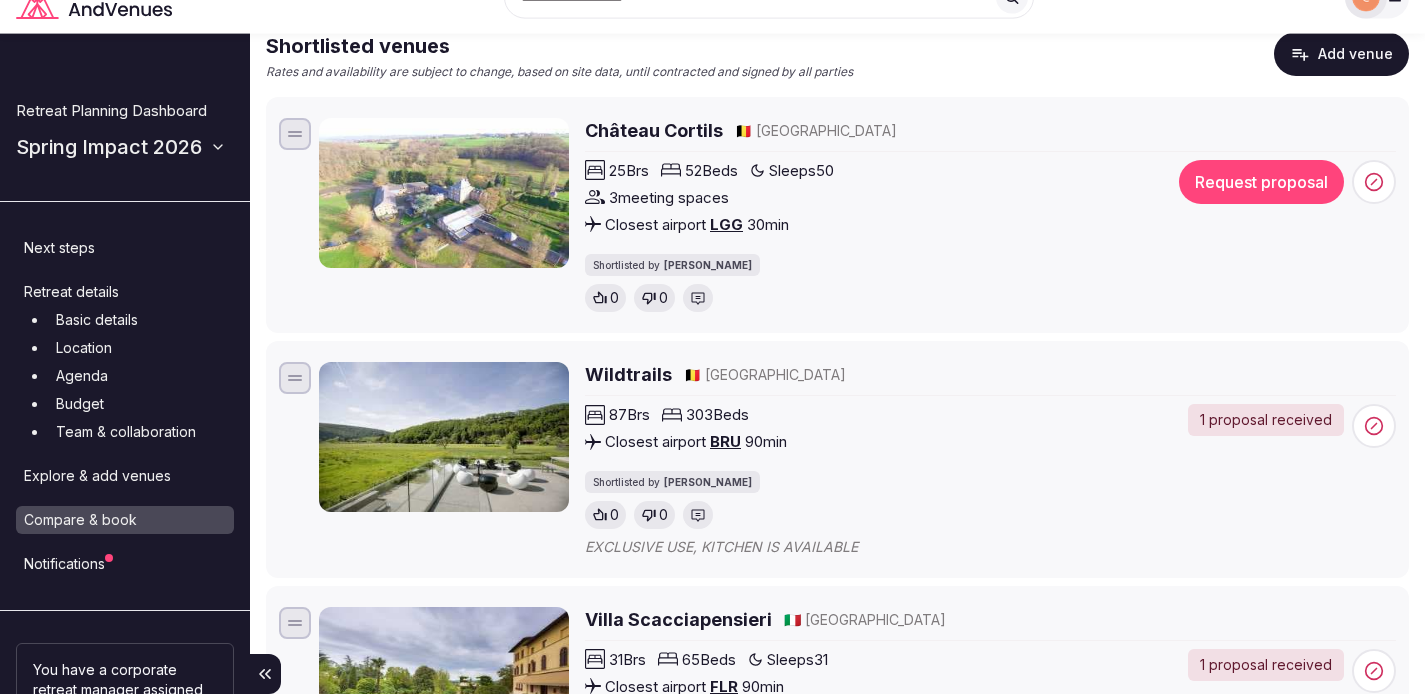scroll, scrollTop: 0, scrollLeft: 0, axis: both 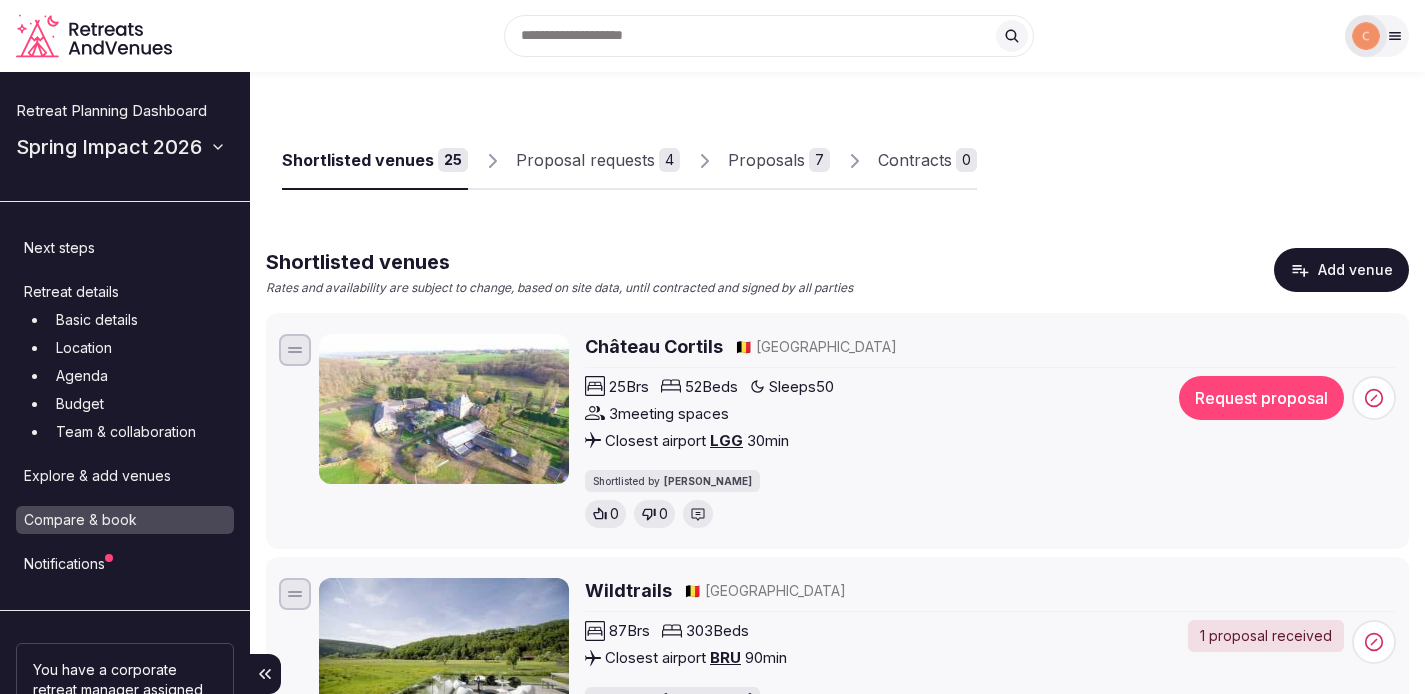 click on "Proposals" at bounding box center [766, 160] 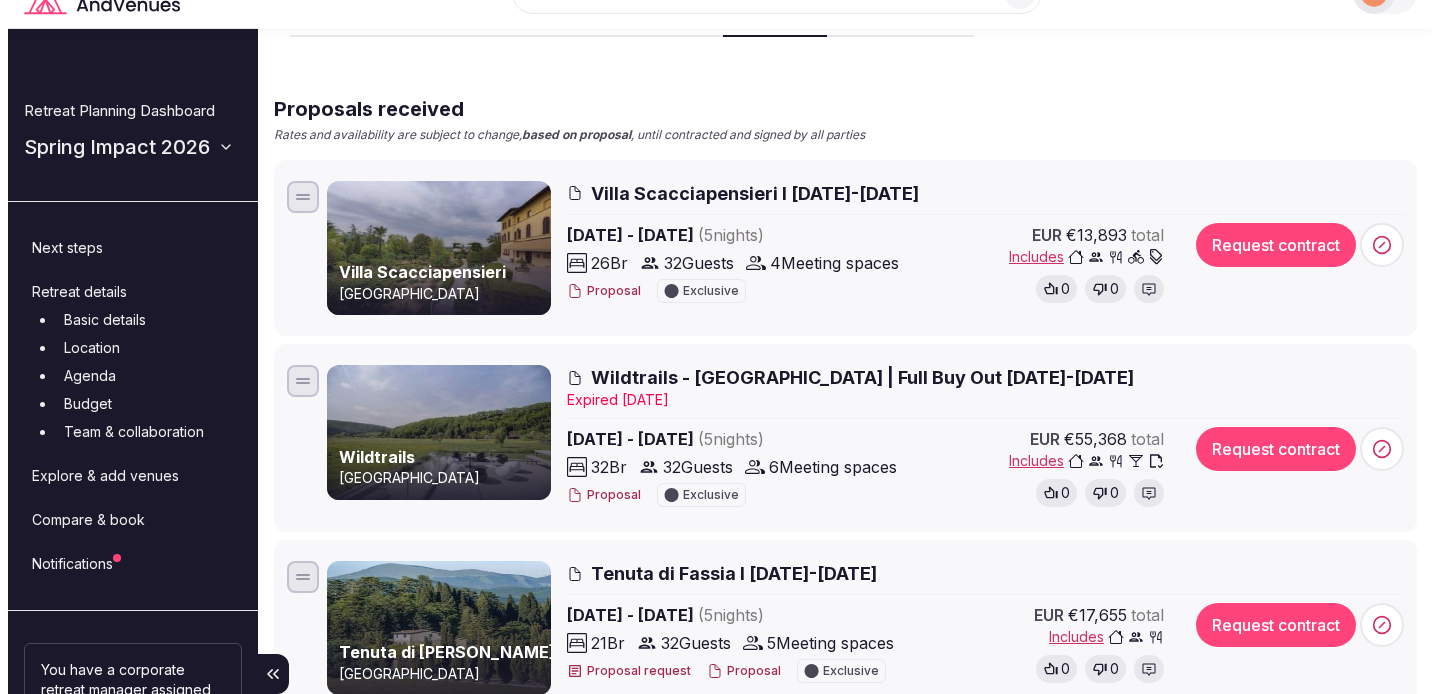 scroll, scrollTop: 356, scrollLeft: 0, axis: vertical 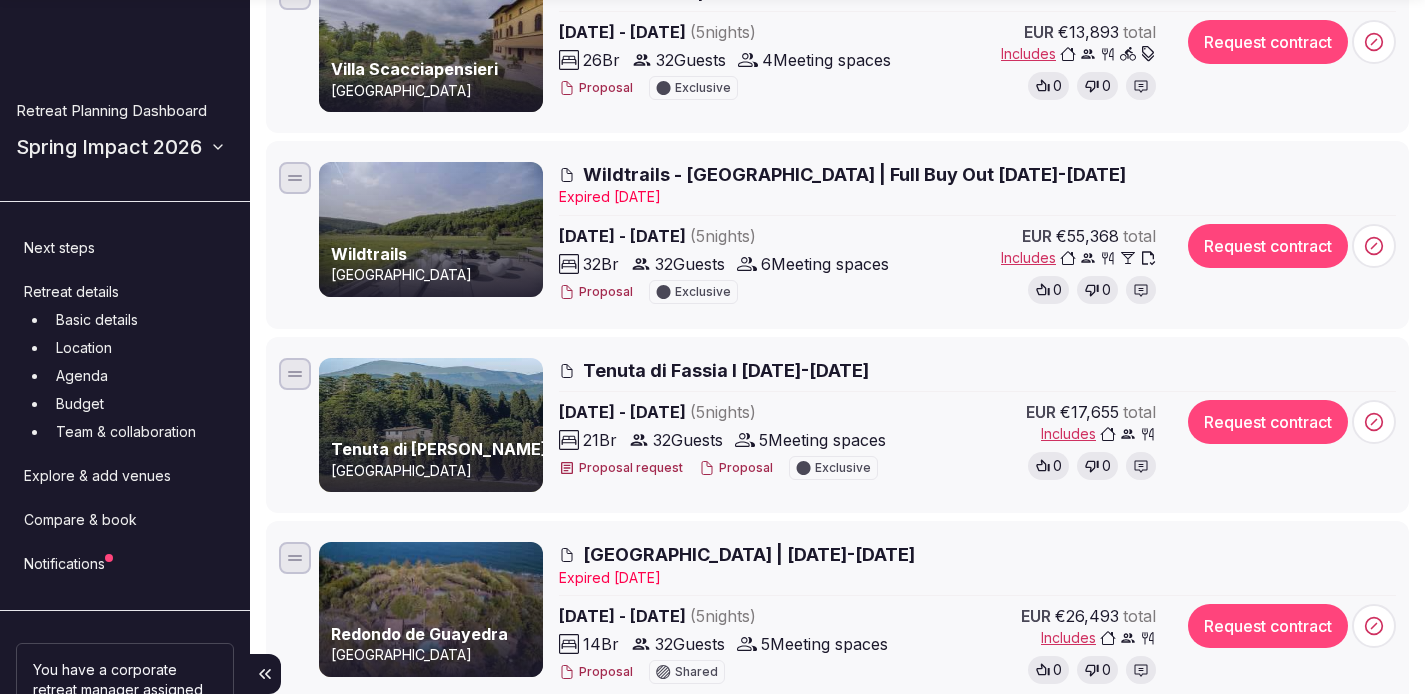 click on "Wildtrails - La Grange Nicolas | Full Buy Out 25-30 JAN" at bounding box center [854, 174] 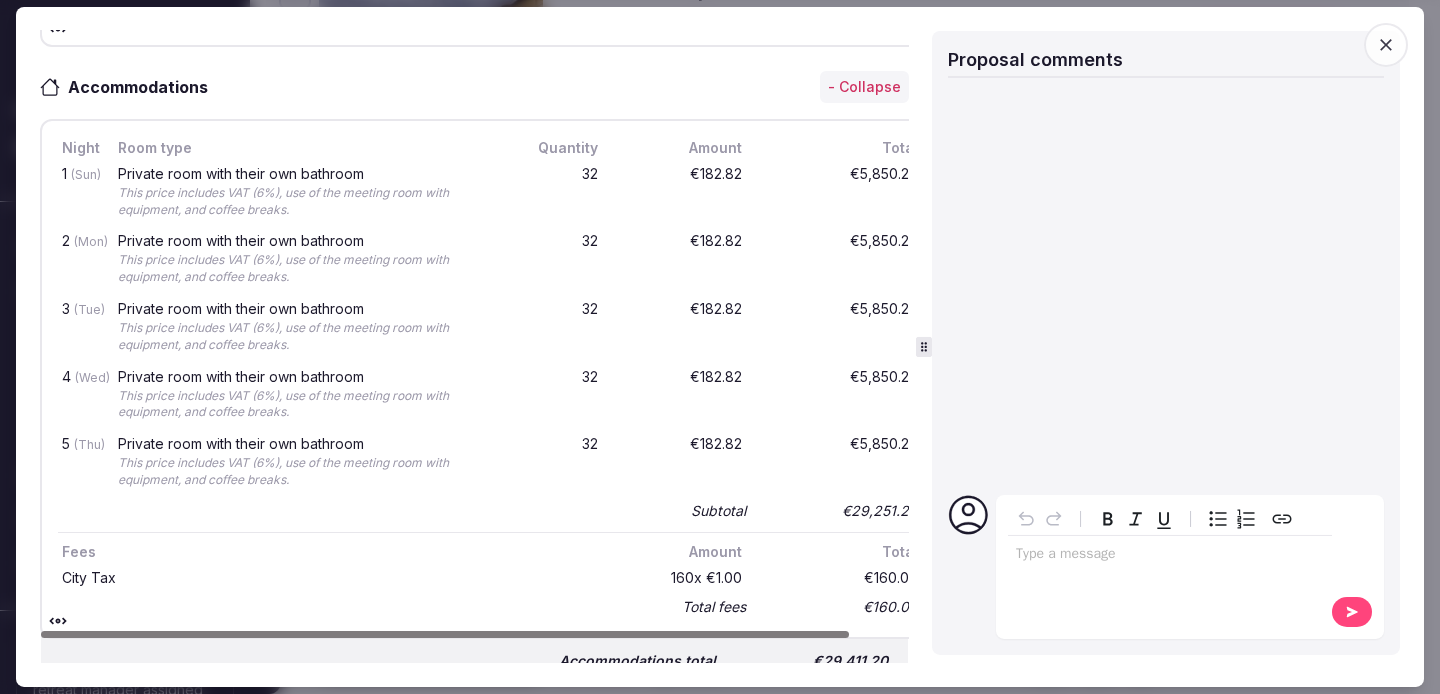 scroll, scrollTop: 856, scrollLeft: 0, axis: vertical 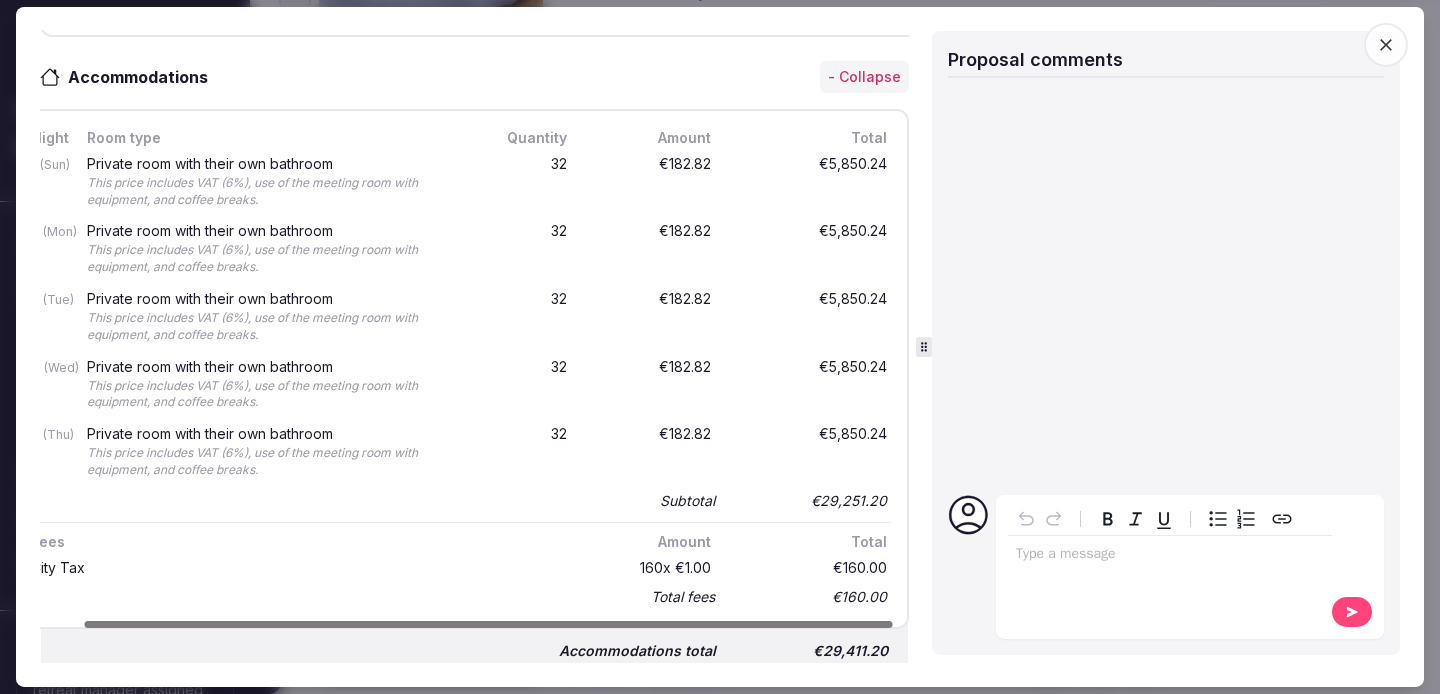 drag, startPoint x: 658, startPoint y: 595, endPoint x: 724, endPoint y: 582, distance: 67.26812 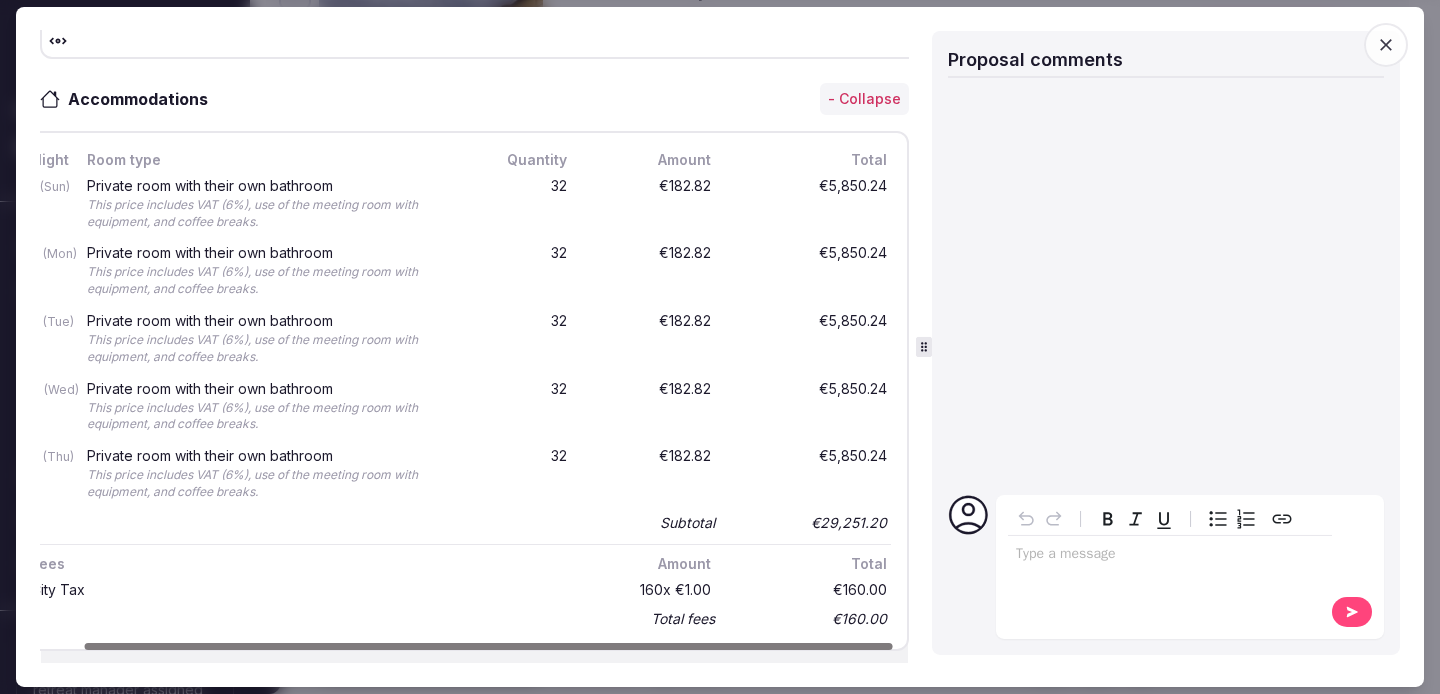 scroll, scrollTop: 931, scrollLeft: 0, axis: vertical 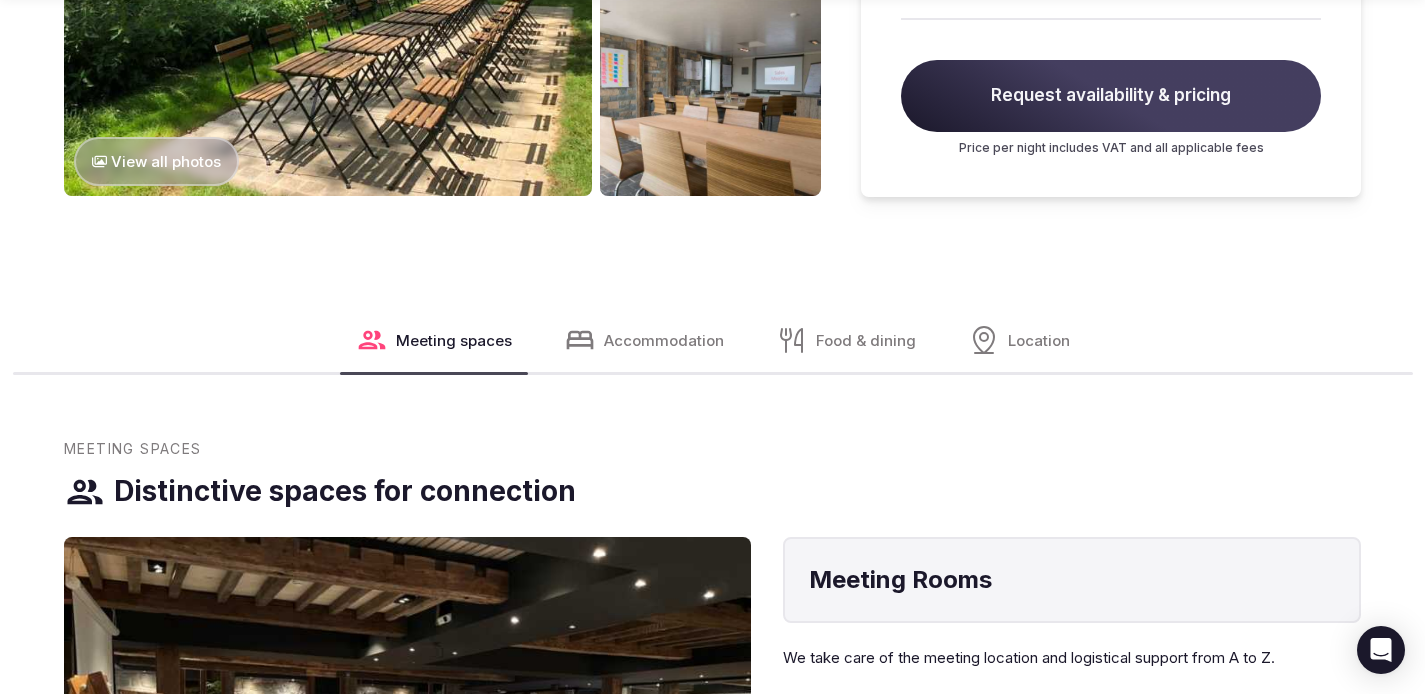 click on "Accommodation" at bounding box center (664, 340) 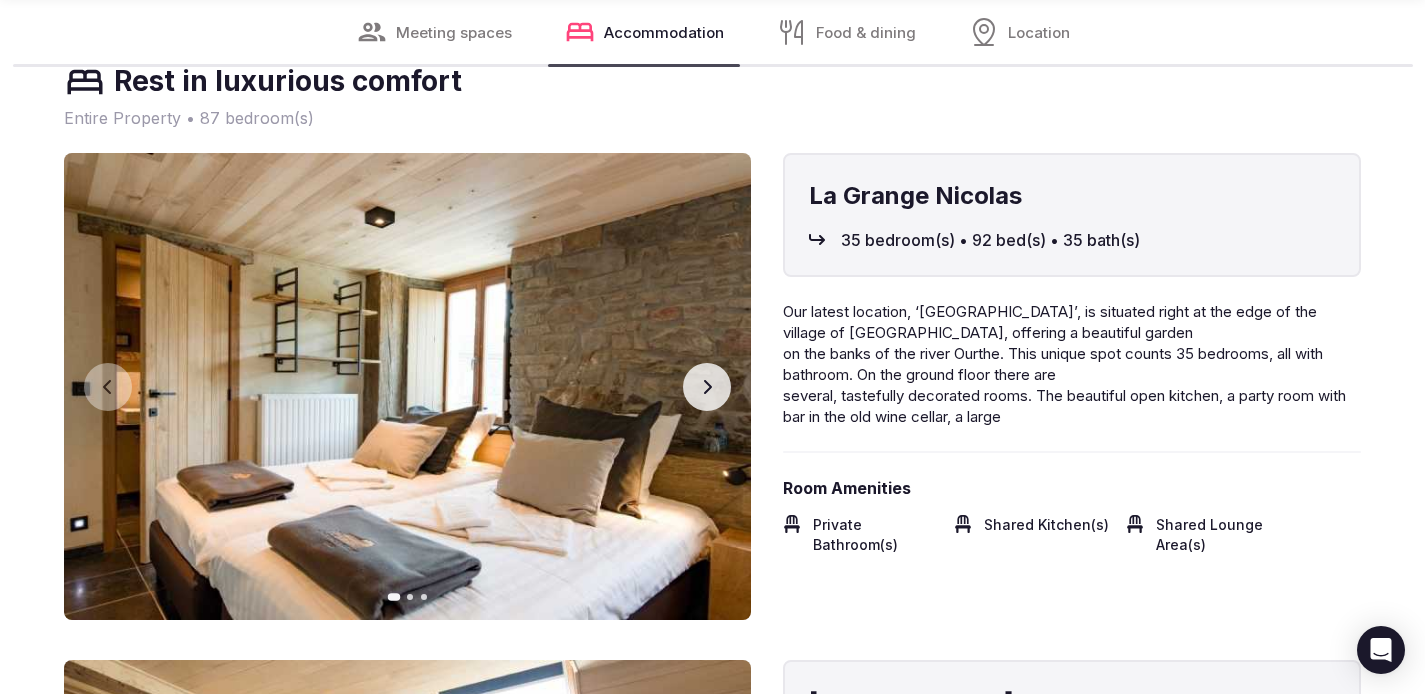scroll, scrollTop: 4541, scrollLeft: 0, axis: vertical 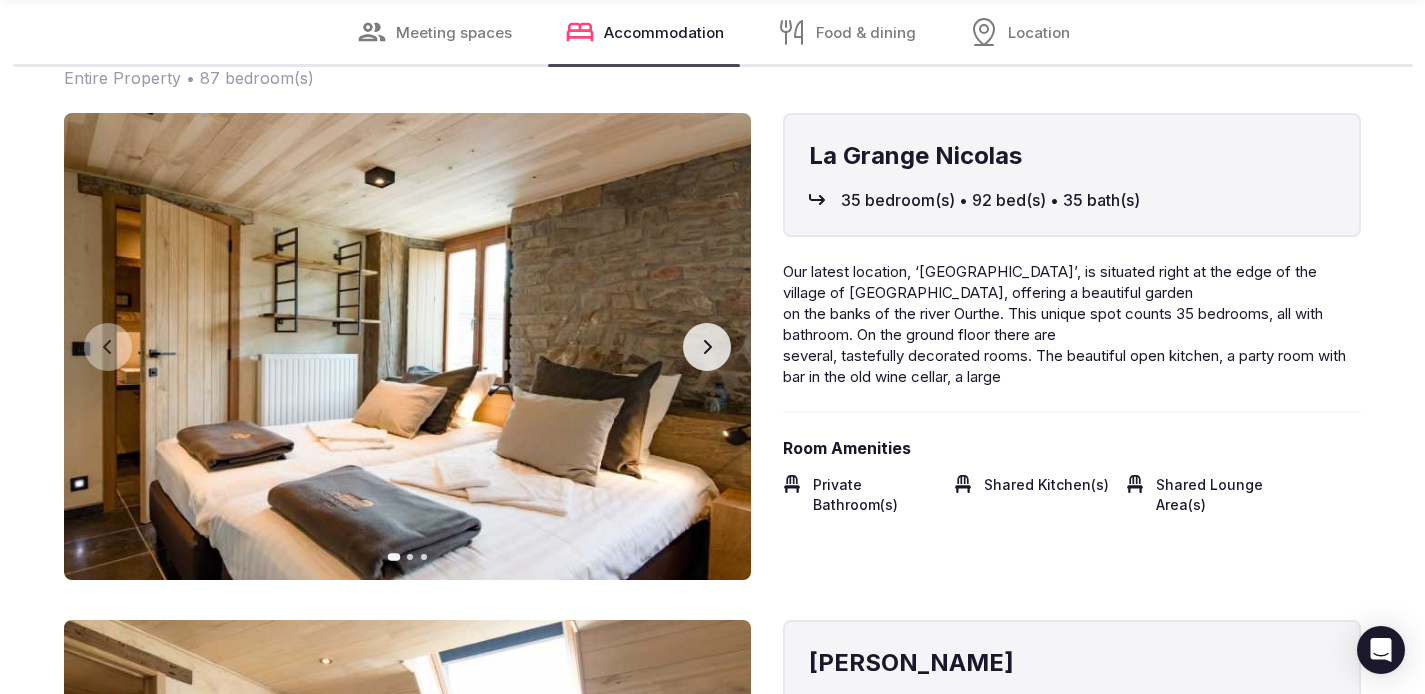 click on "Next slide" at bounding box center [707, 347] 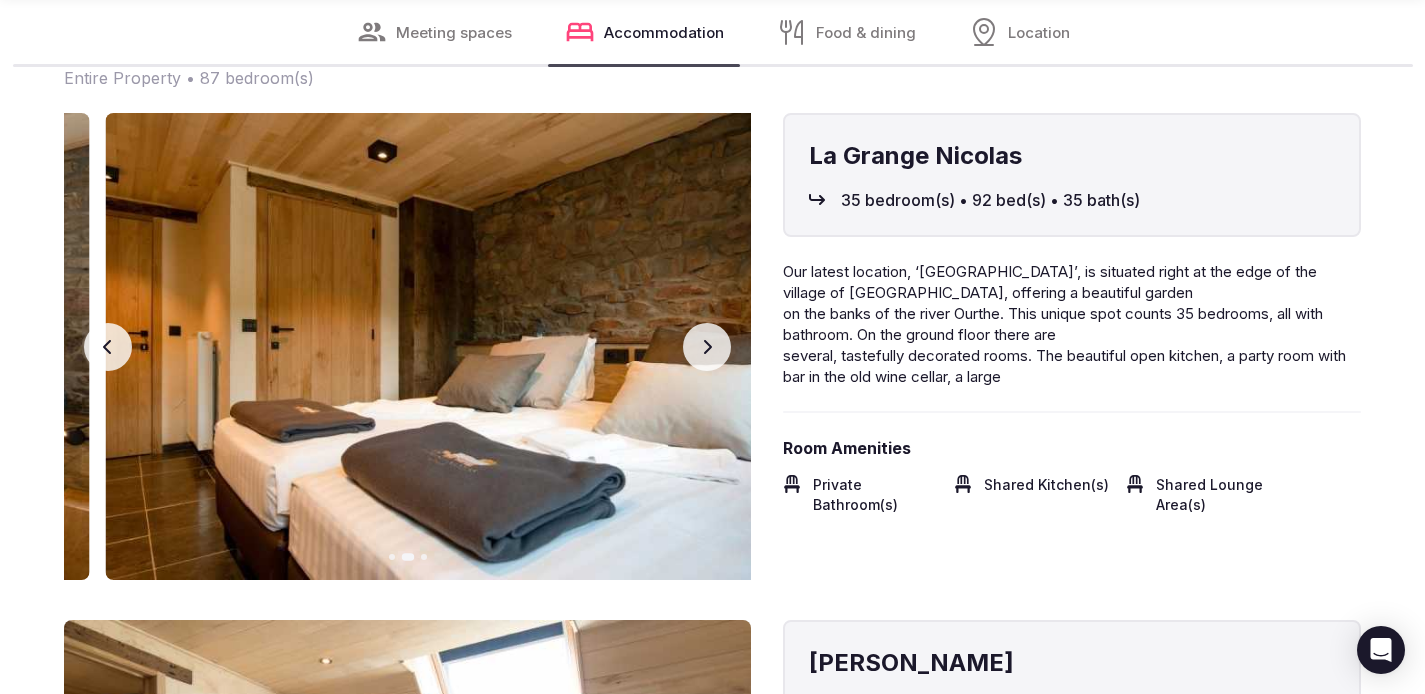 click on "Next slide" at bounding box center [707, 347] 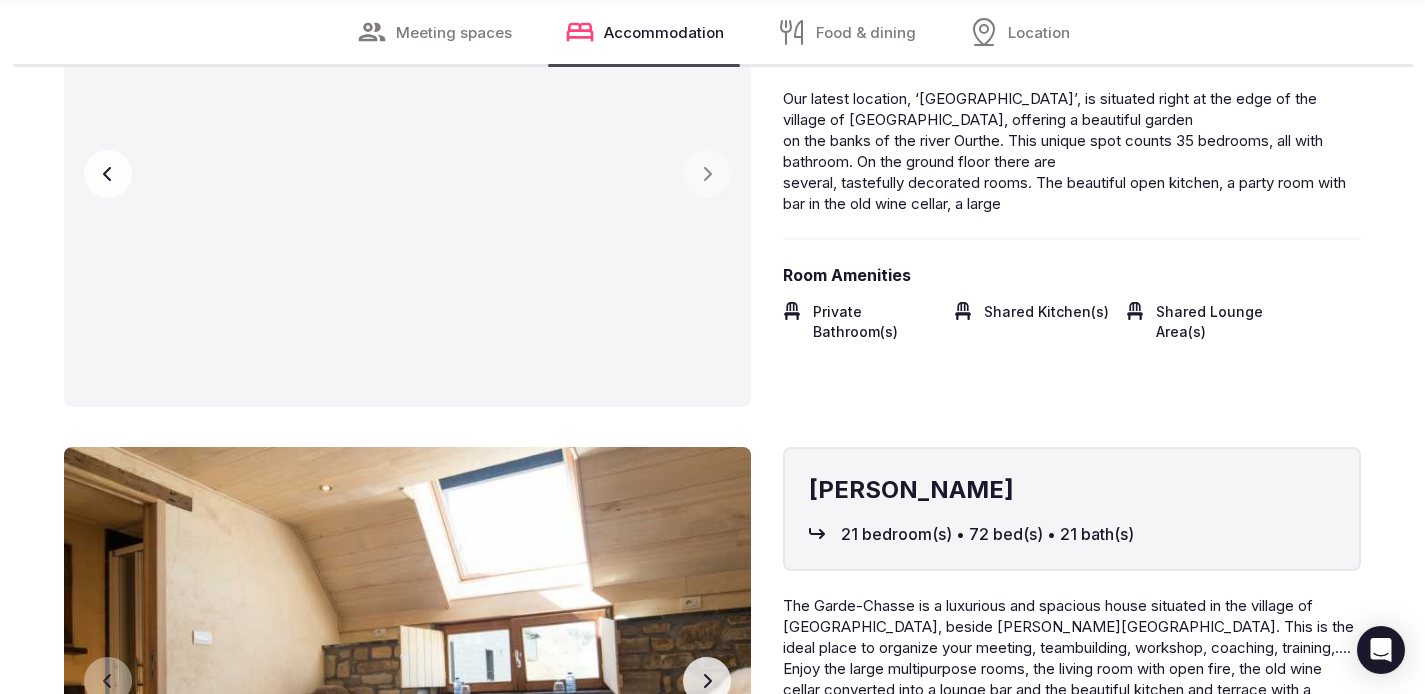 scroll, scrollTop: 4725, scrollLeft: 0, axis: vertical 